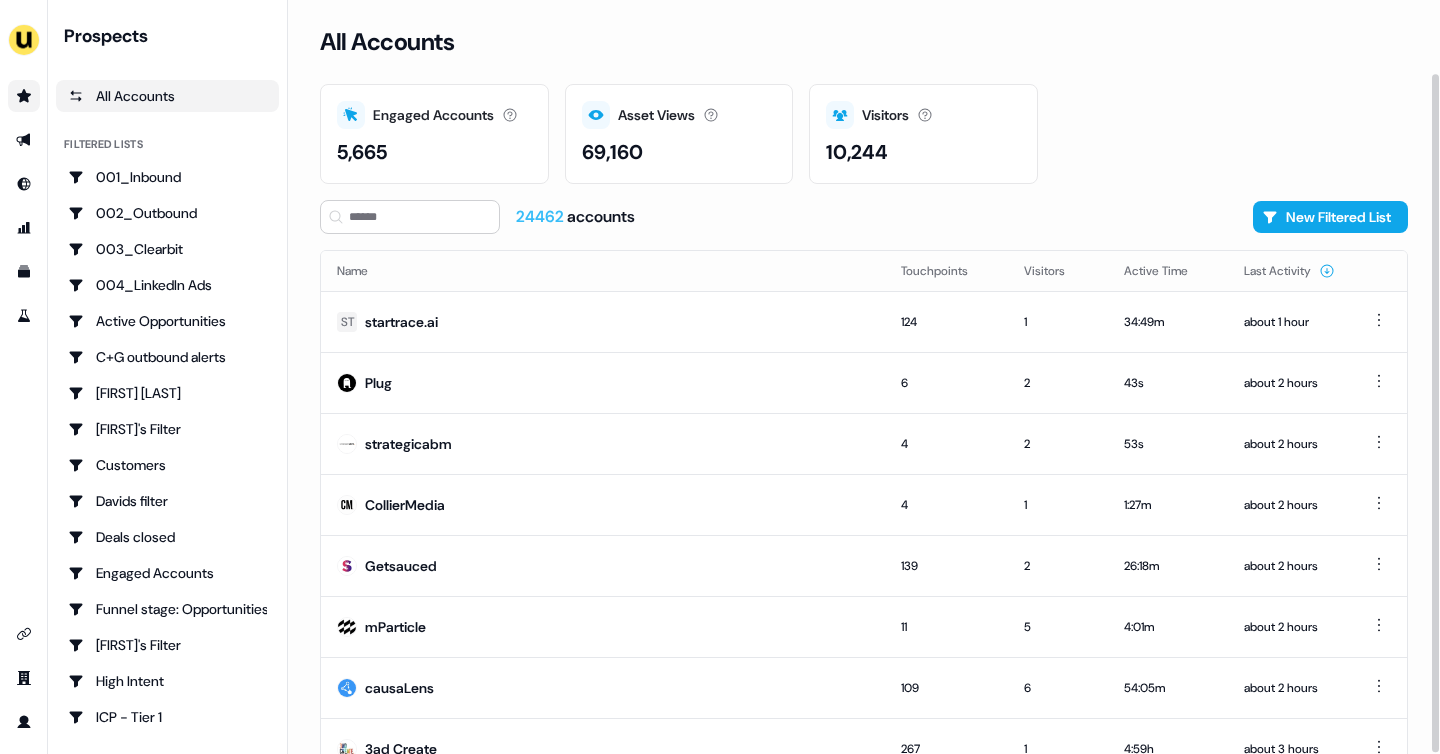 scroll, scrollTop: 0, scrollLeft: 0, axis: both 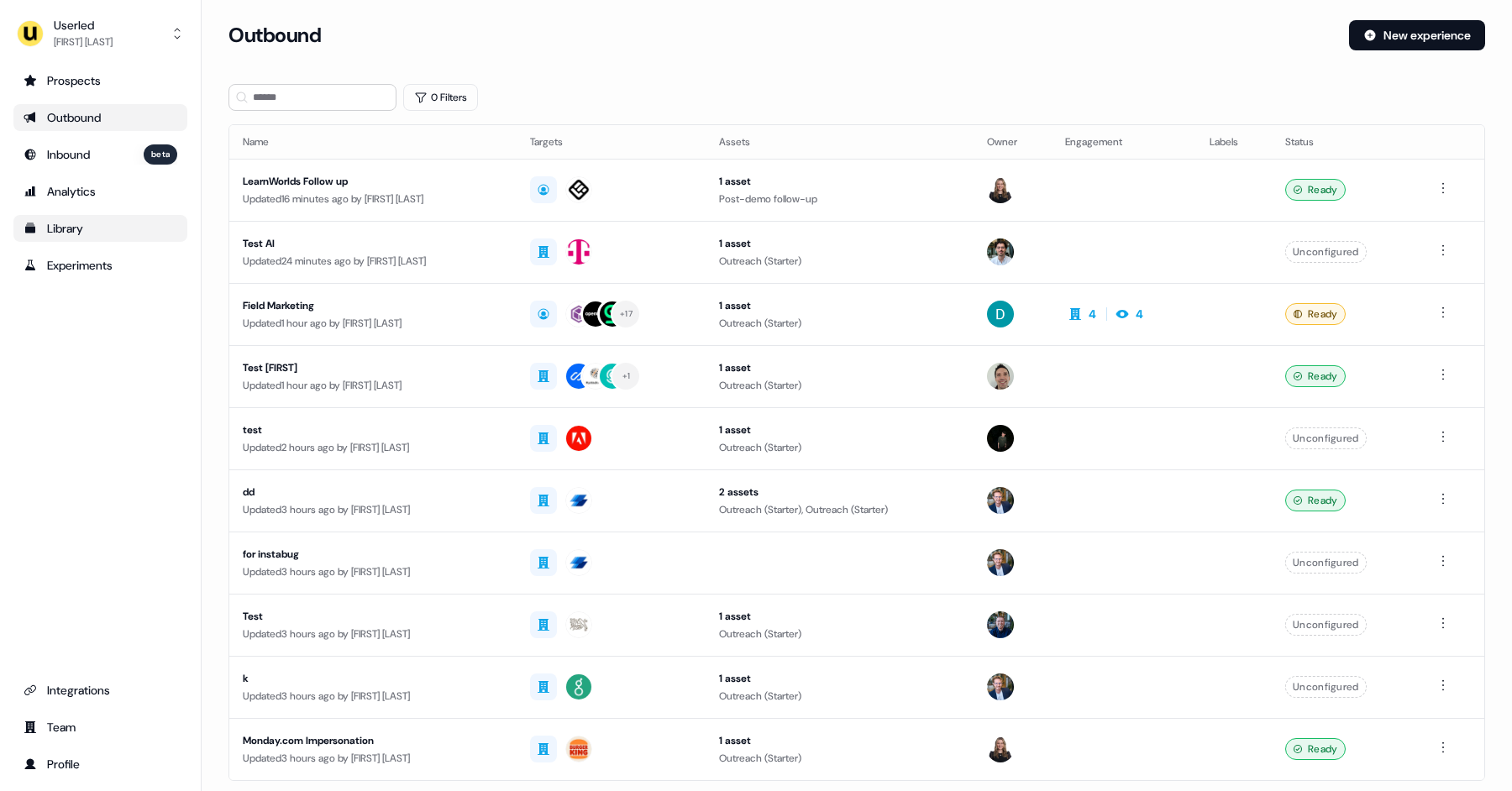 click on "Library" at bounding box center [100, 228] 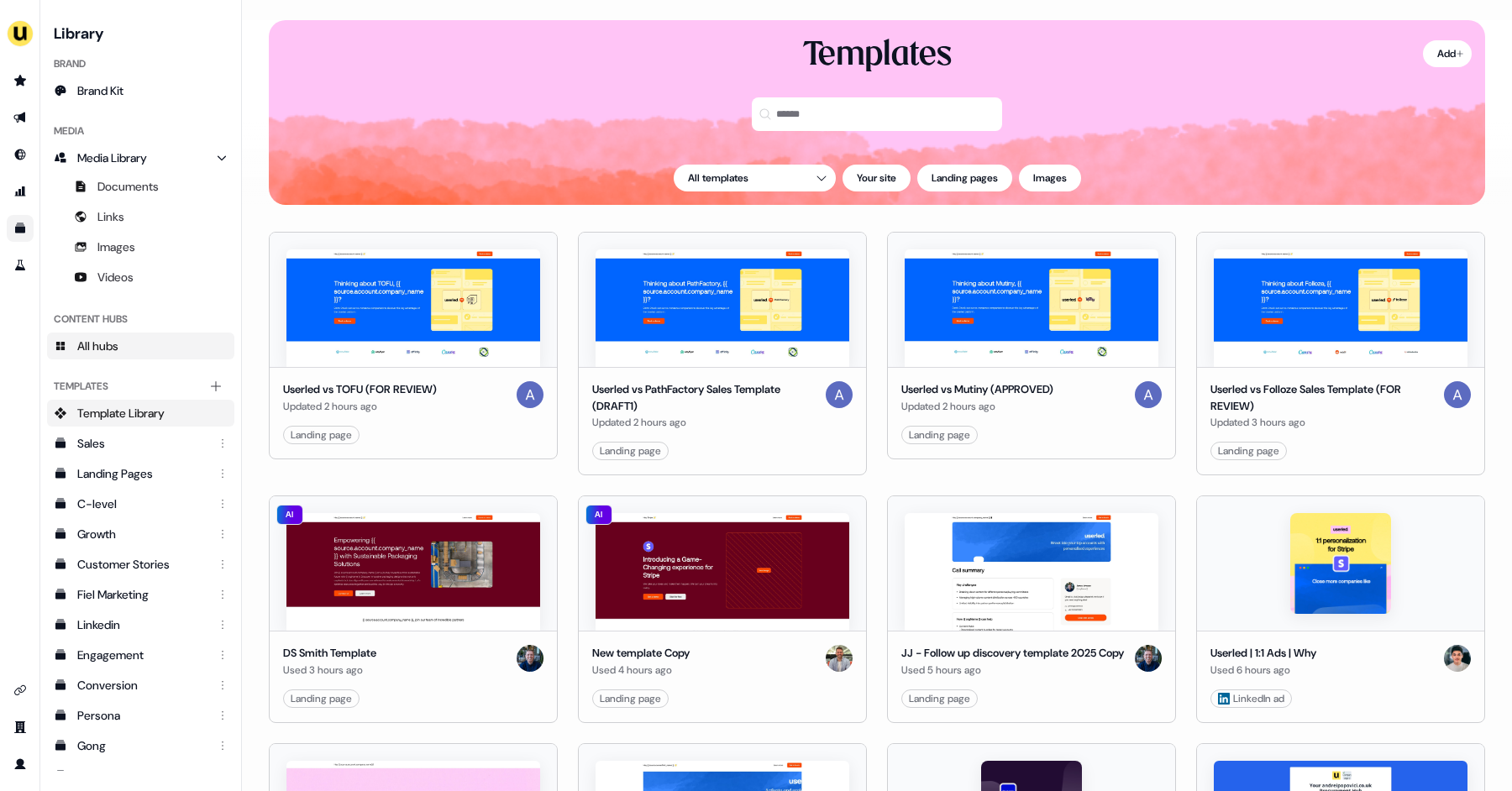 click on "All hubs" at bounding box center [97, 346] 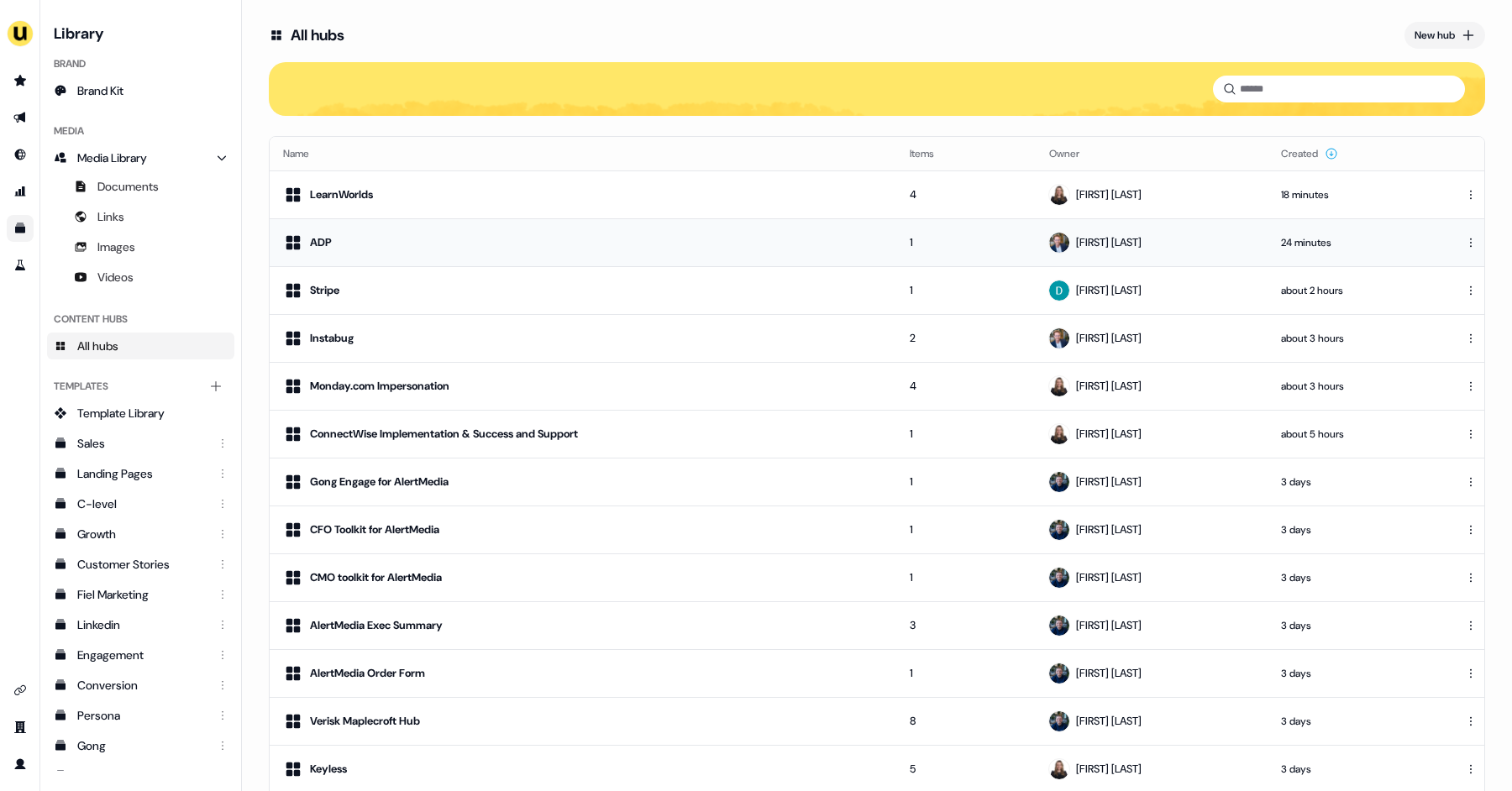 click on "ADP" at bounding box center (583, 243) 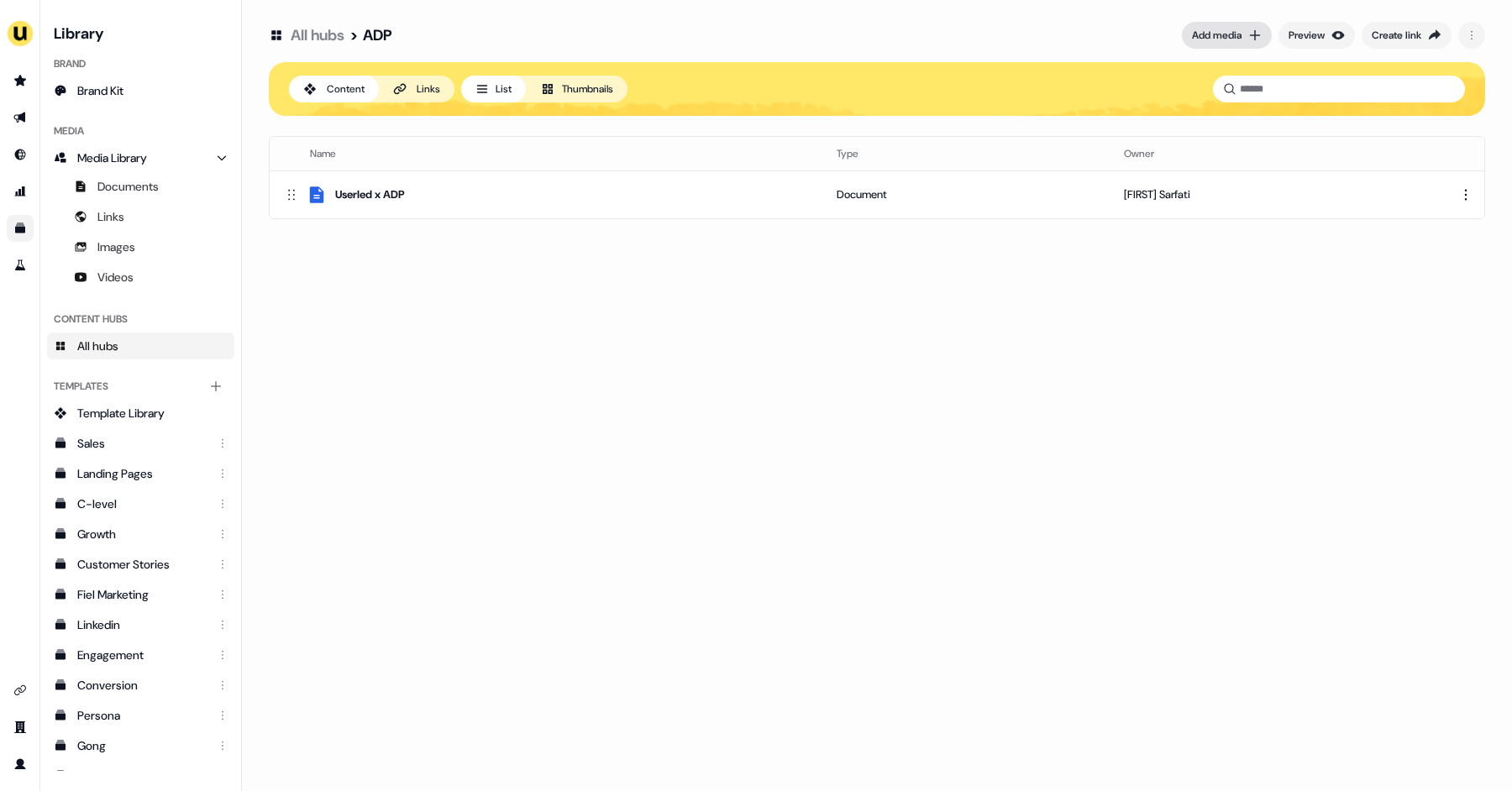 click on "Add media" at bounding box center [1226, 35] 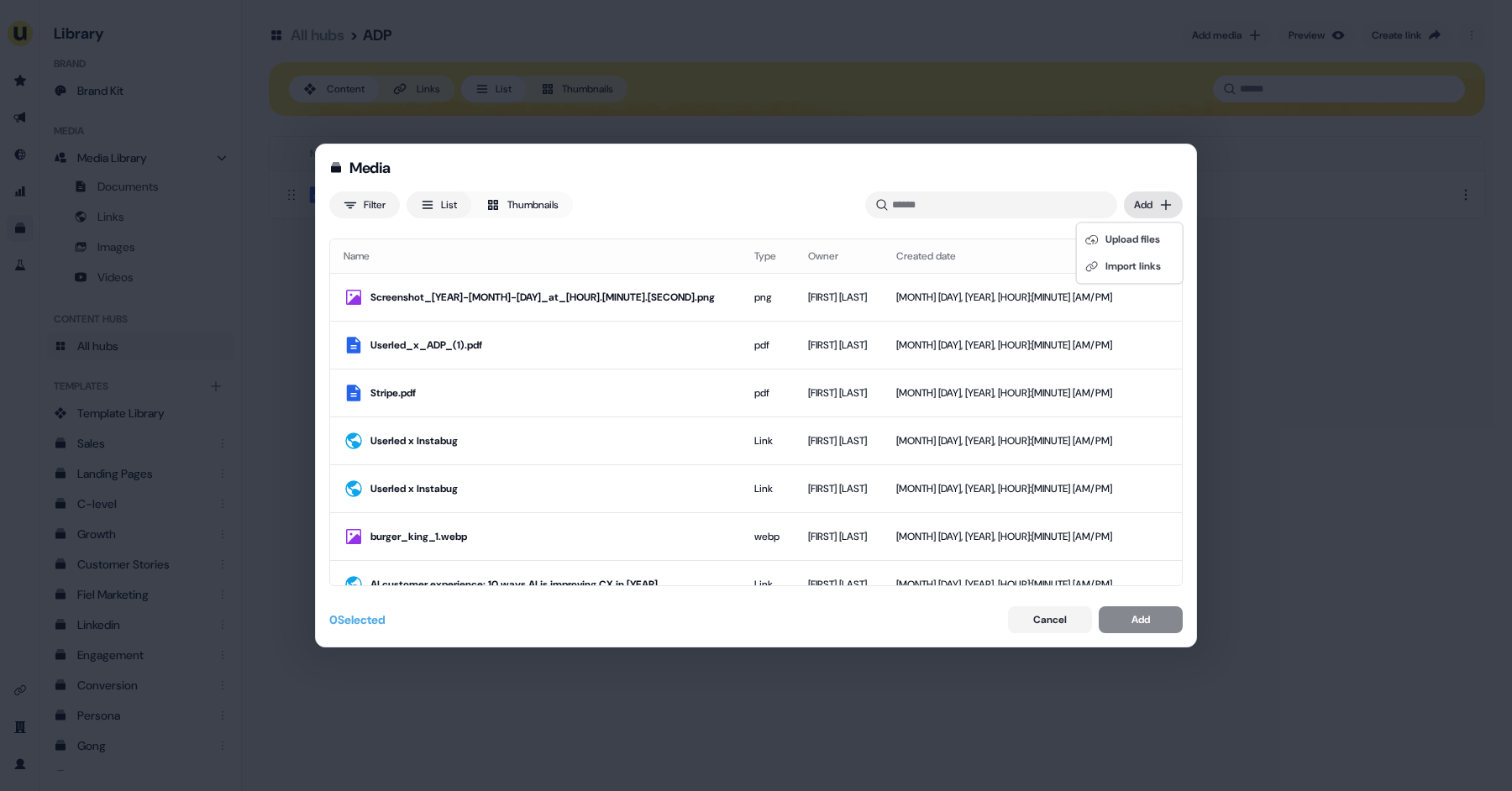 click on "Screenshot_[YEAR]-[MONTH]-[DAY]_at_[HOUR].[MINUTE].[SECOND].png png [FIRST] [LAST] [MONTH] [DAY], [YEAR], [HOUR]:[MINUTE] [AM/PM] Userled_x_ADP_(1).pdf pdf [FIRST] [LAST] [MONTH] [DAY], [YEAR], [HOUR]:[MINUTE] [AM/PM] Stripe.pdf pdf [FIRST] [LAST] [MONTH] [DAY], [YEAR], [HOUR]:[MINUTE] [AM/PM] Userled x Instabug Link [FIRST] [LAST] [MONTH] [DAY], [YEAR], [HOUR]:[MINUTE] [AM/PM] Userled x Instabug Link [FIRST] [LAST] [MONTH] [DAY], [YEAR], [HOUR]:[MINUTE] [AM/PM] burger_king_1.webp webp [FIRST] [LAST] [MONTH] [DAY], [YEAR], [HOUR]:[MINUTE] [AM/PM] AI customer experience: 10 ways AI is improving CX in [YEAR] Link [FIRST] [LAST] [MONTH] [DAY], [YEAR], [HOUR]:[MINUTE] [AM/PM] Want a simple CRM? Top 10 software for any business [[YEAR]] Link [FIRST] [LAST] [MONTH] [DAY], [YEAR], [HOUR]:[MINUTE] [AM/PM] Customer Story: Coles 360  | monday.com Link [FIRST] [LAST] [MONTH] [DAY], [YEAR], [HOUR]:[MINUTE] [AM/PM] Customer Story: McDonald's  | monday.com Link [FIRST] [LAST] [MONTH] [DAY], [YEAR], [HOUR]:[MINUTE] [AM/PM] Screenshot_[YEAR]-[MONTH]-[DAY]_at_[HOUR].[MINUTE].[SECOND].png png [FIRST] [LAST] [MONTH] [DAY], [YEAR], [HOUR]:[MINUTE] [AM/PM] Screenshot_[YEAR]-[MONTH]-[DAY]_at_[HOUR].[MINUTE].[SECOND].png png [FIRST] [LAST] png png png png png" at bounding box center [756, 396] 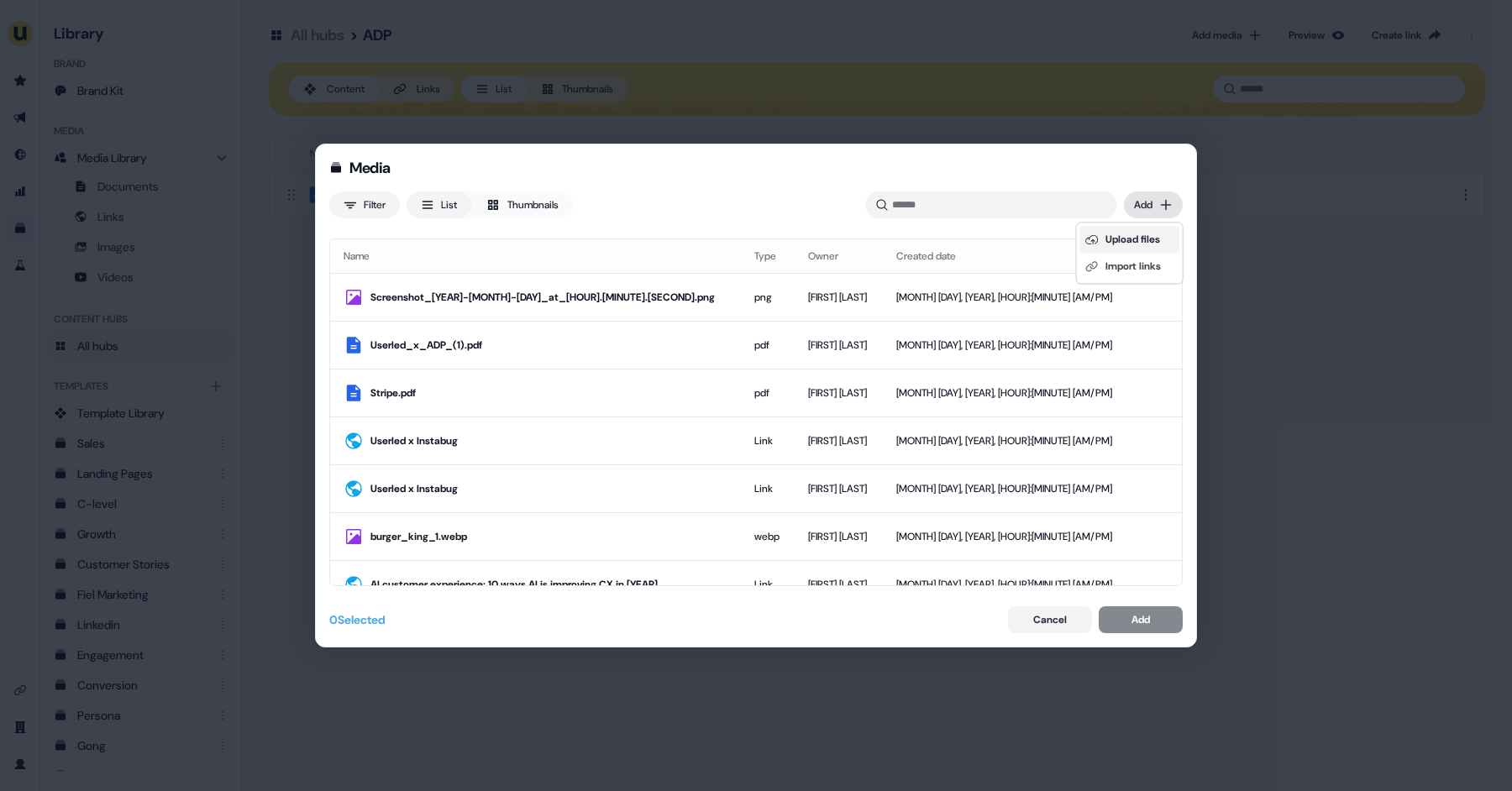 click on "Upload files" at bounding box center [1130, 239] 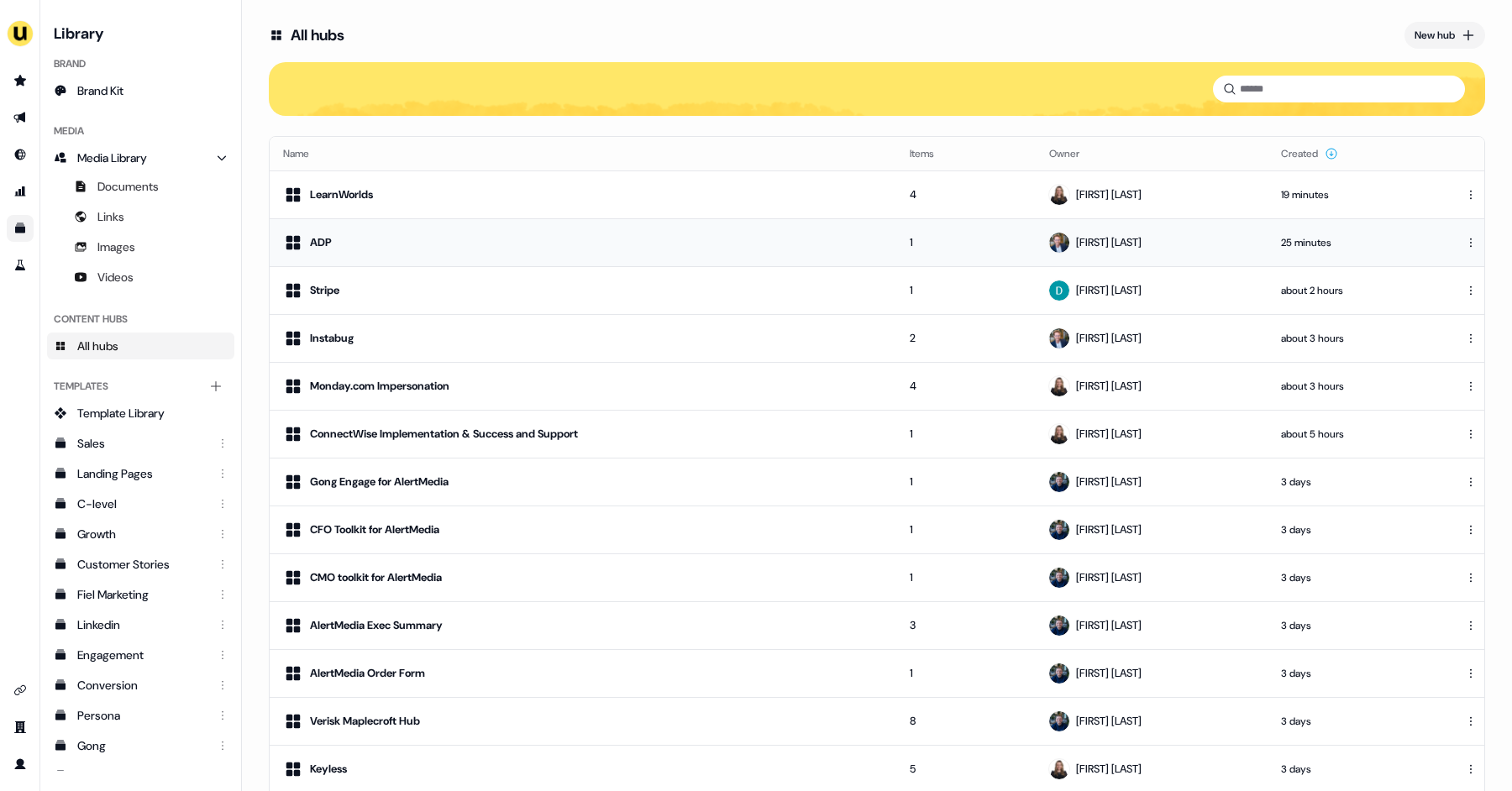 click on "ADP" at bounding box center [583, 242] 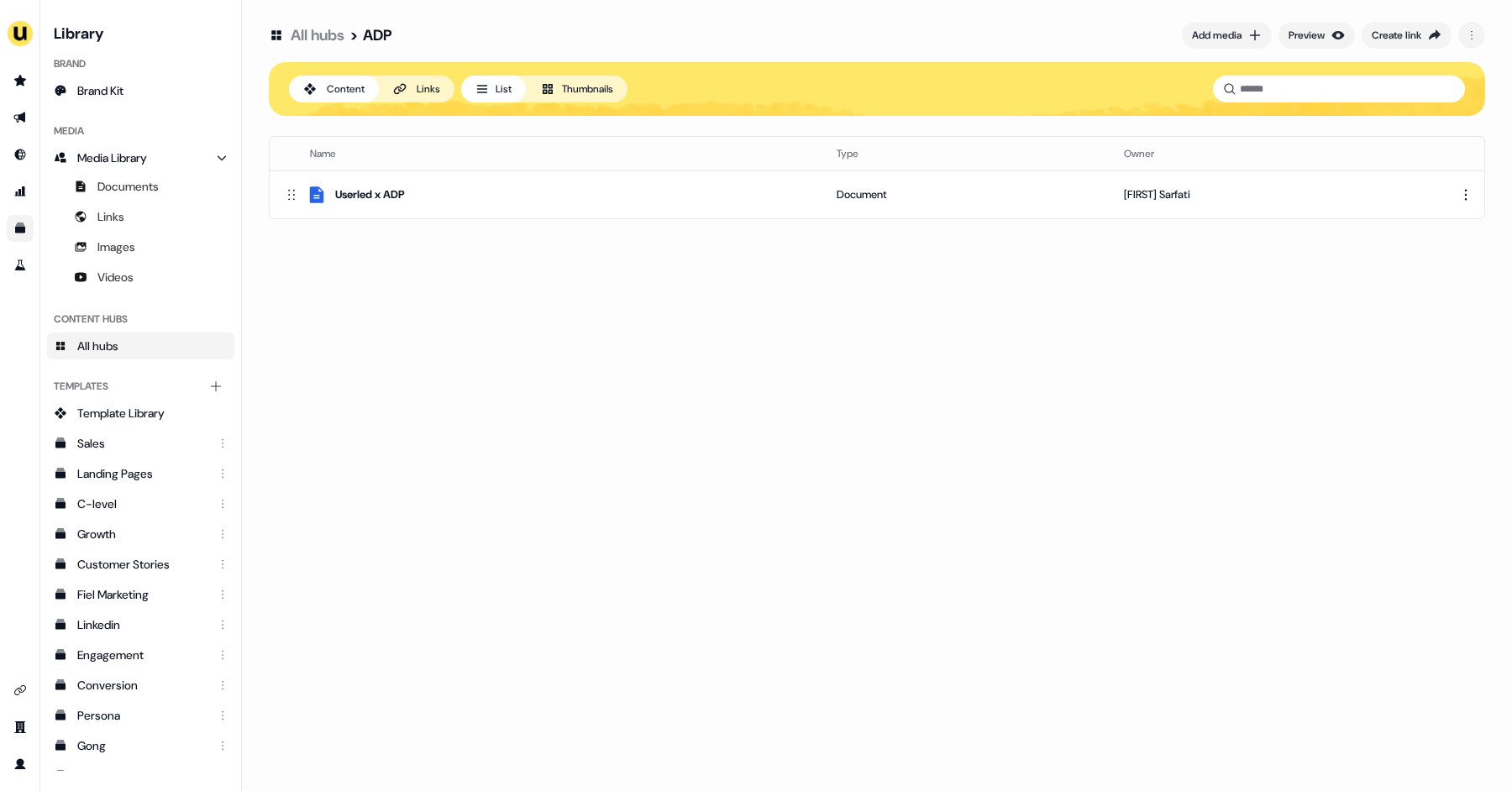 click on "All hubs" at bounding box center (318, 35) 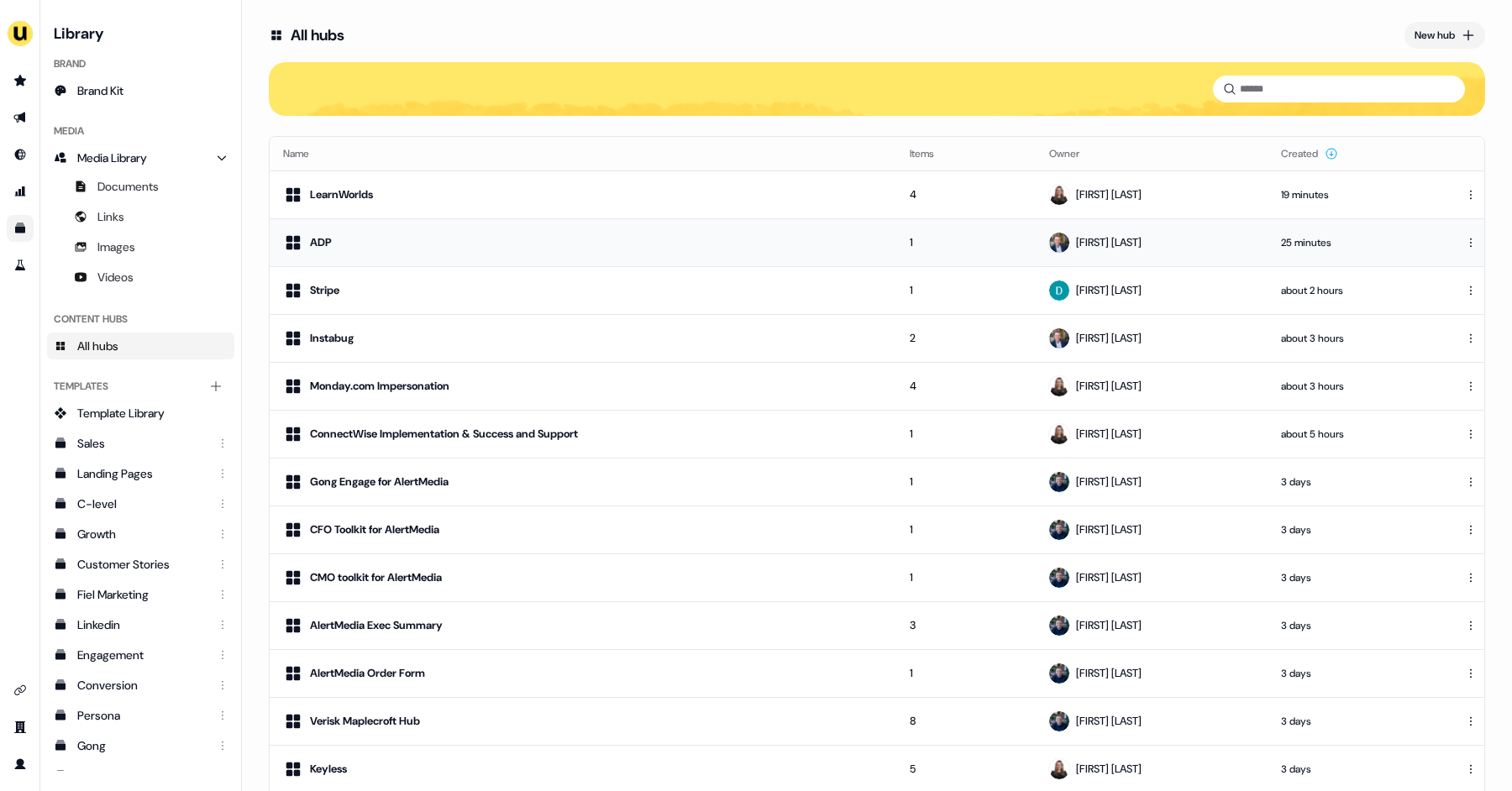 click on "ADP" at bounding box center (583, 243) 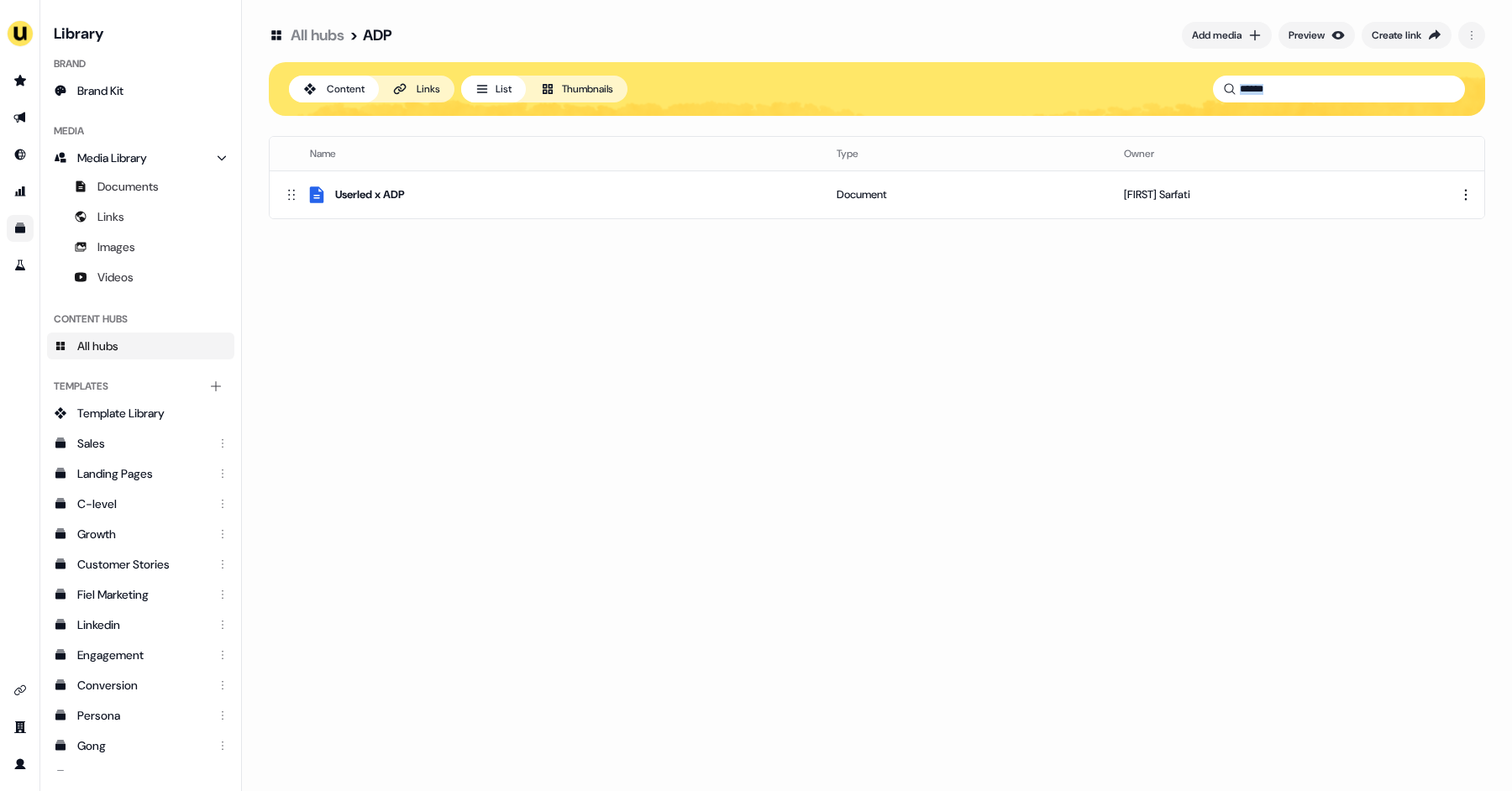 click on "All hubs > ADP Add media Preview Create link Content Links List Thumbnails Name Type Owner Userled x ADP Document [FIRST]
To pick up a draggable item, press the space bar.
While dragging, use the arrow keys to move the item.
Press space again to drop the item in its new position, or press escape to cancel." at bounding box center (877, 119) 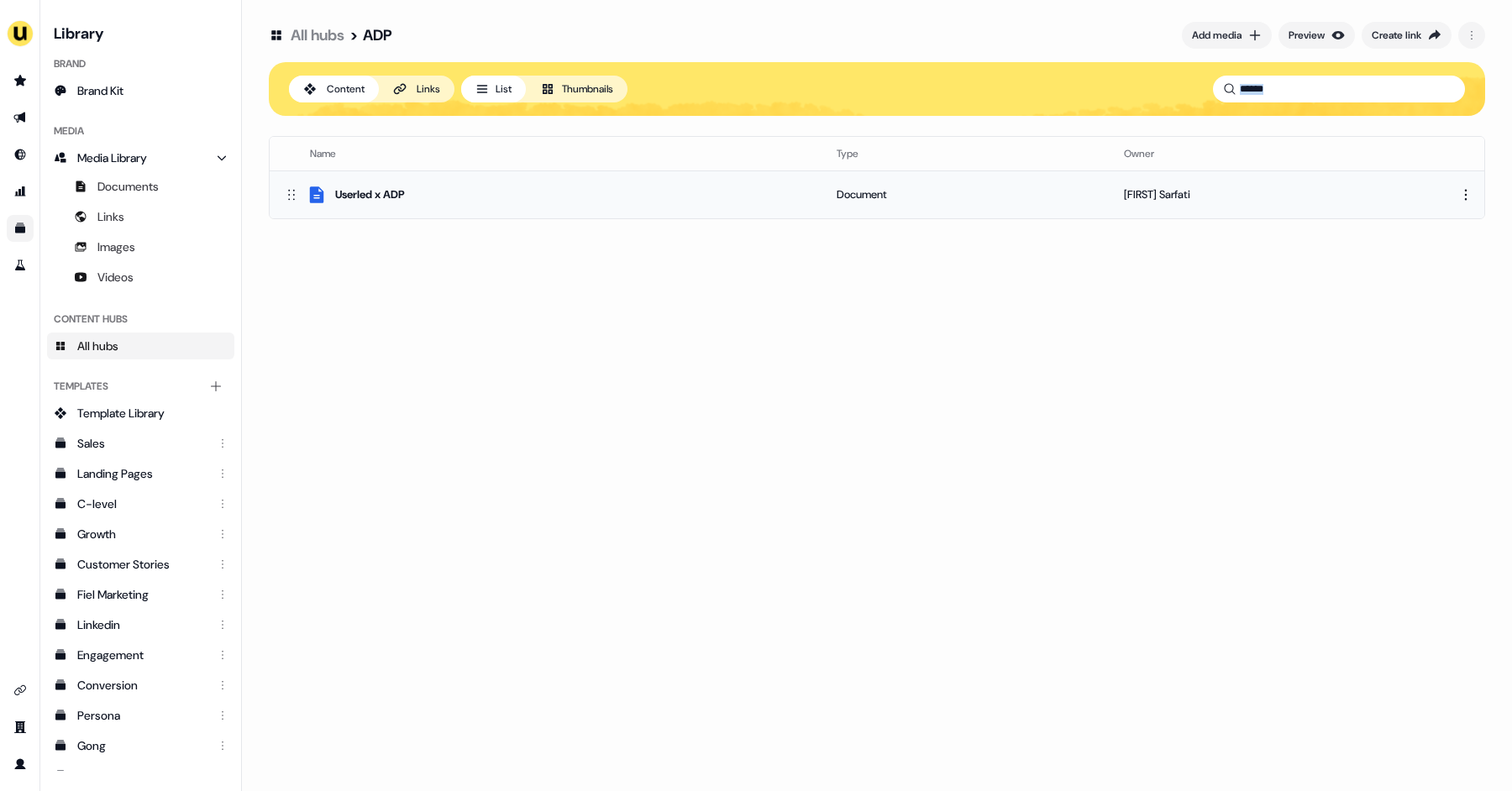 click on "Userled x ADP" at bounding box center (370, 195) 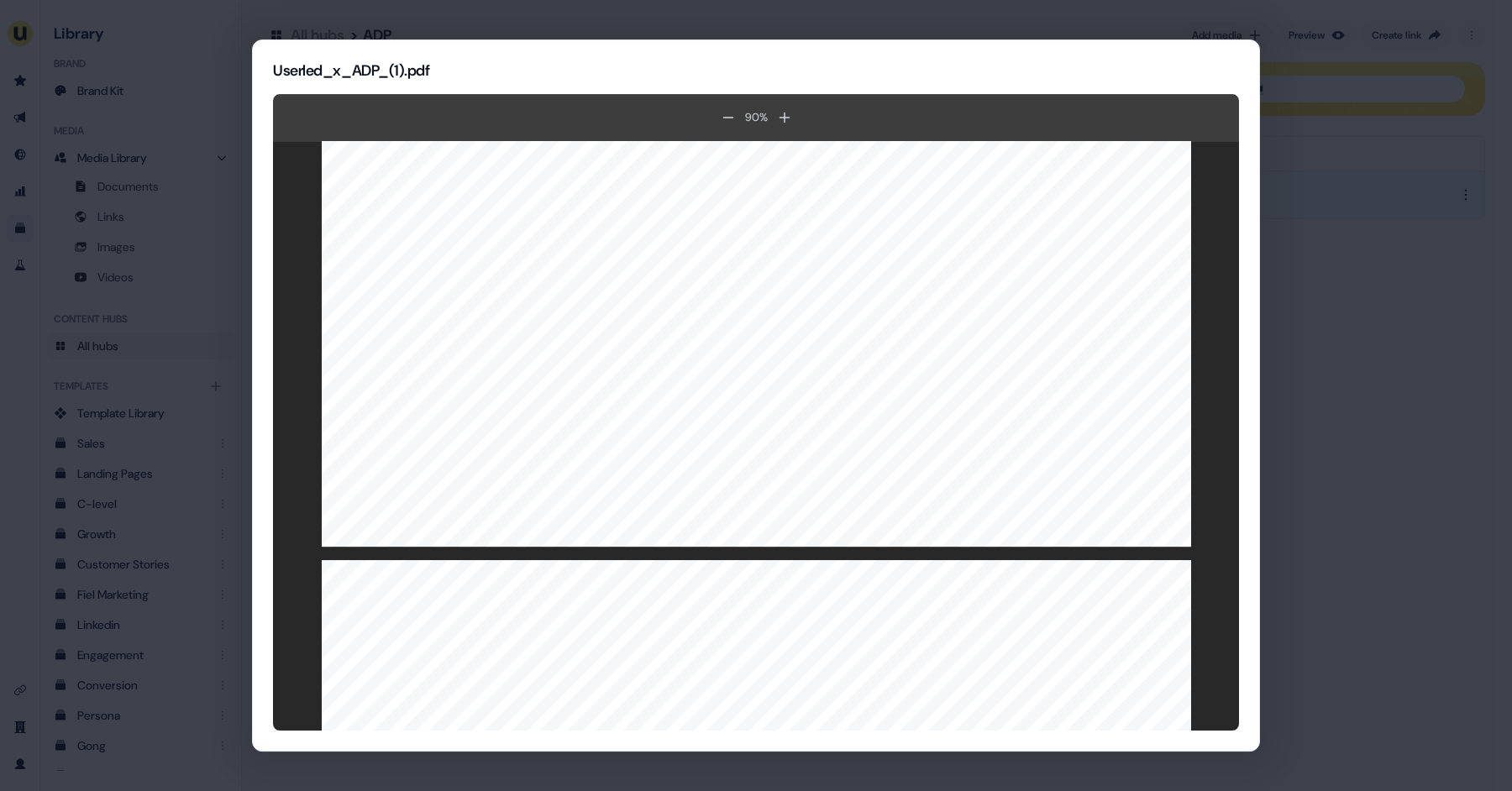 scroll, scrollTop: 694, scrollLeft: 0, axis: vertical 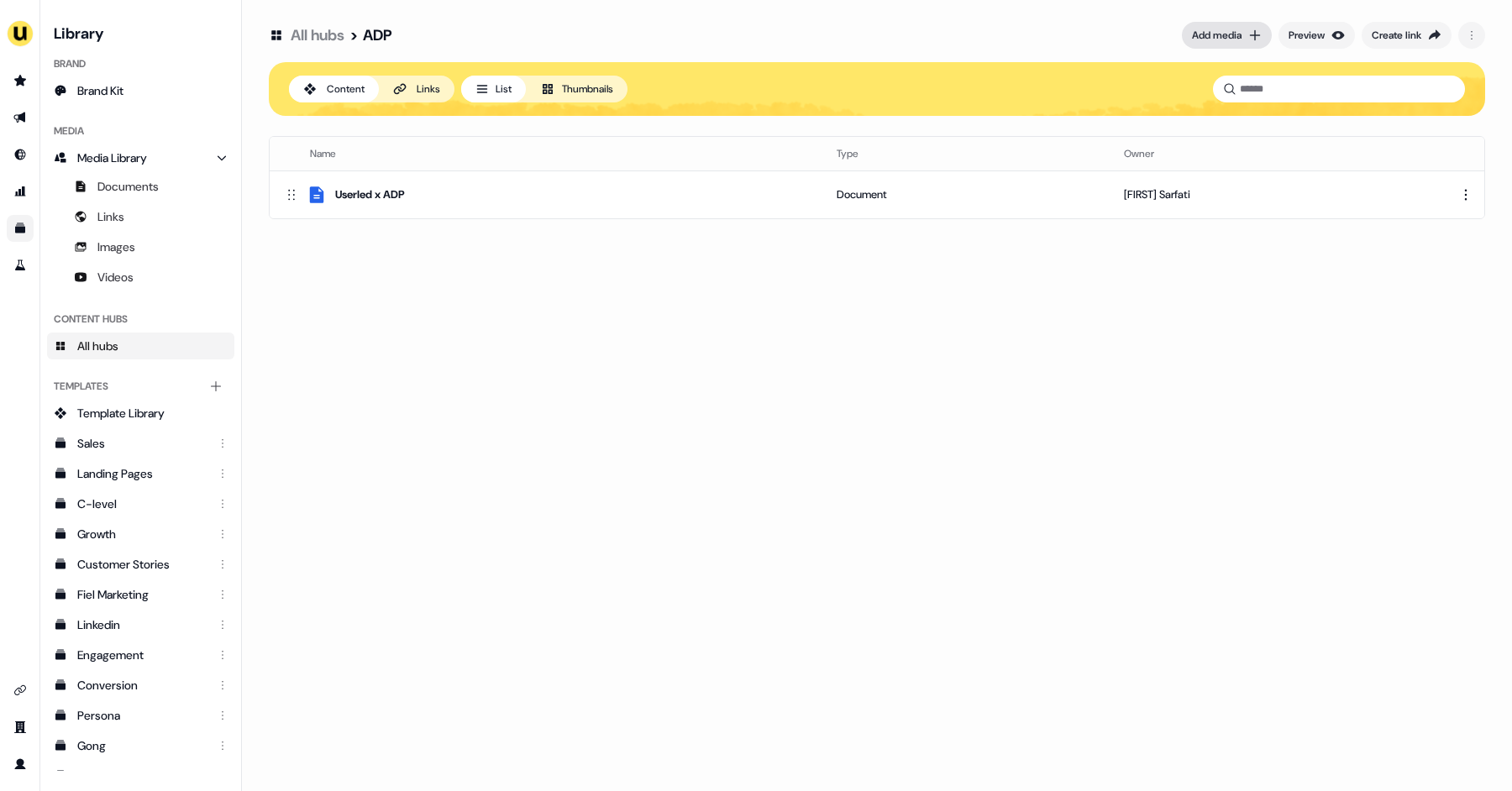 click on "Add media" at bounding box center [1216, 35] 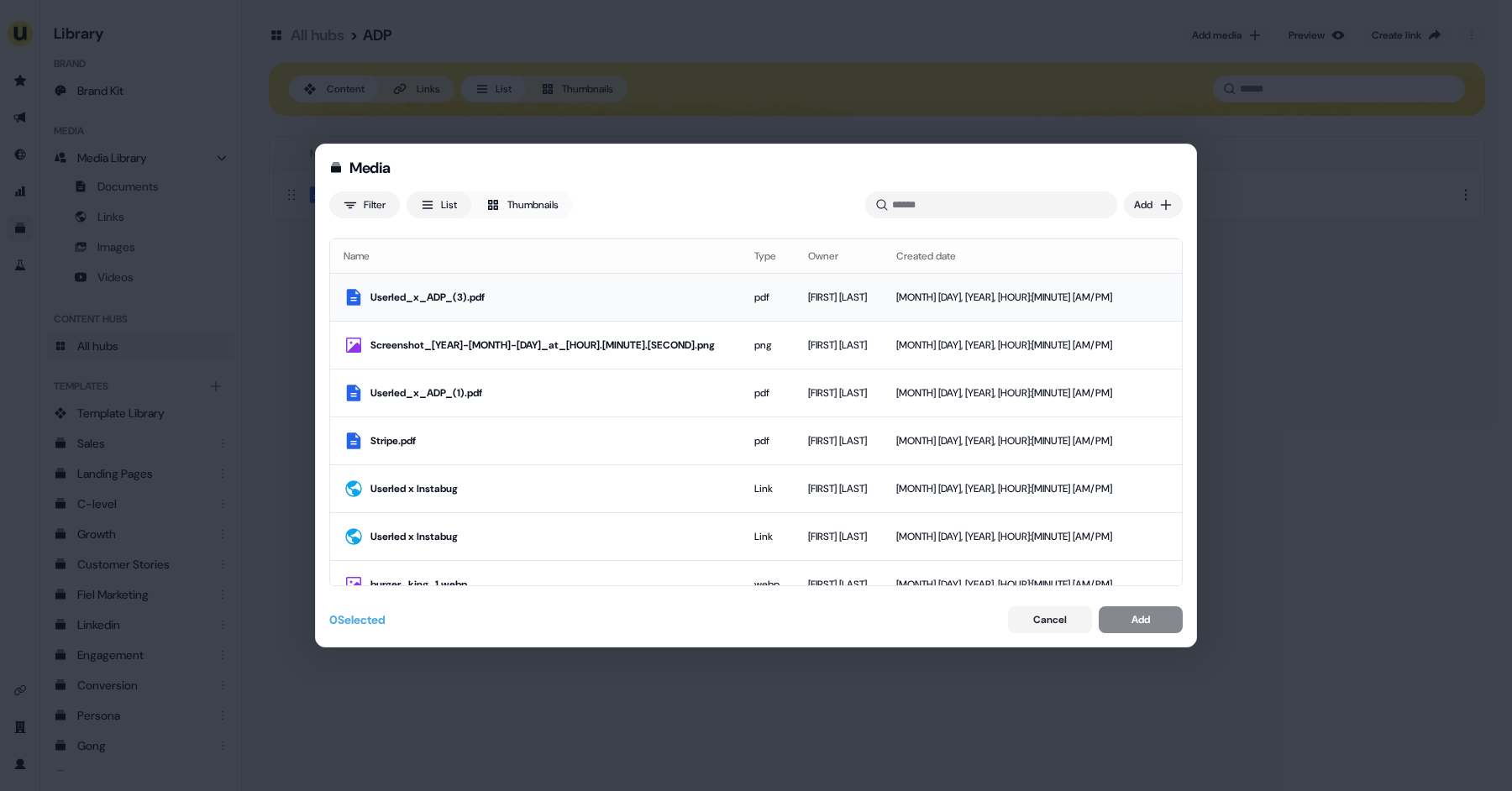 click on "Userled_x_ADP_(3).pdf" at bounding box center (549, 297) 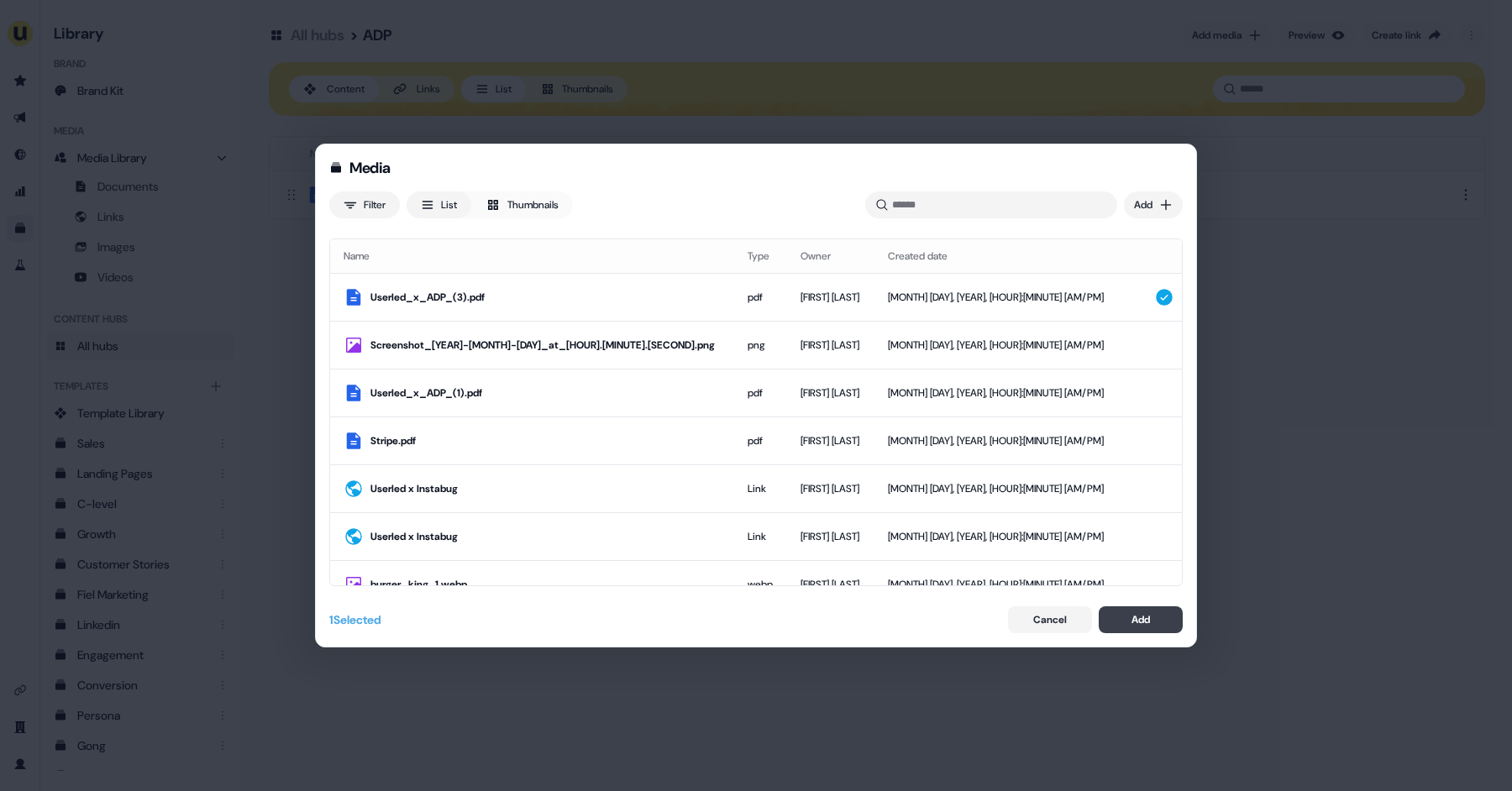 click on "Add" at bounding box center (1141, 620) 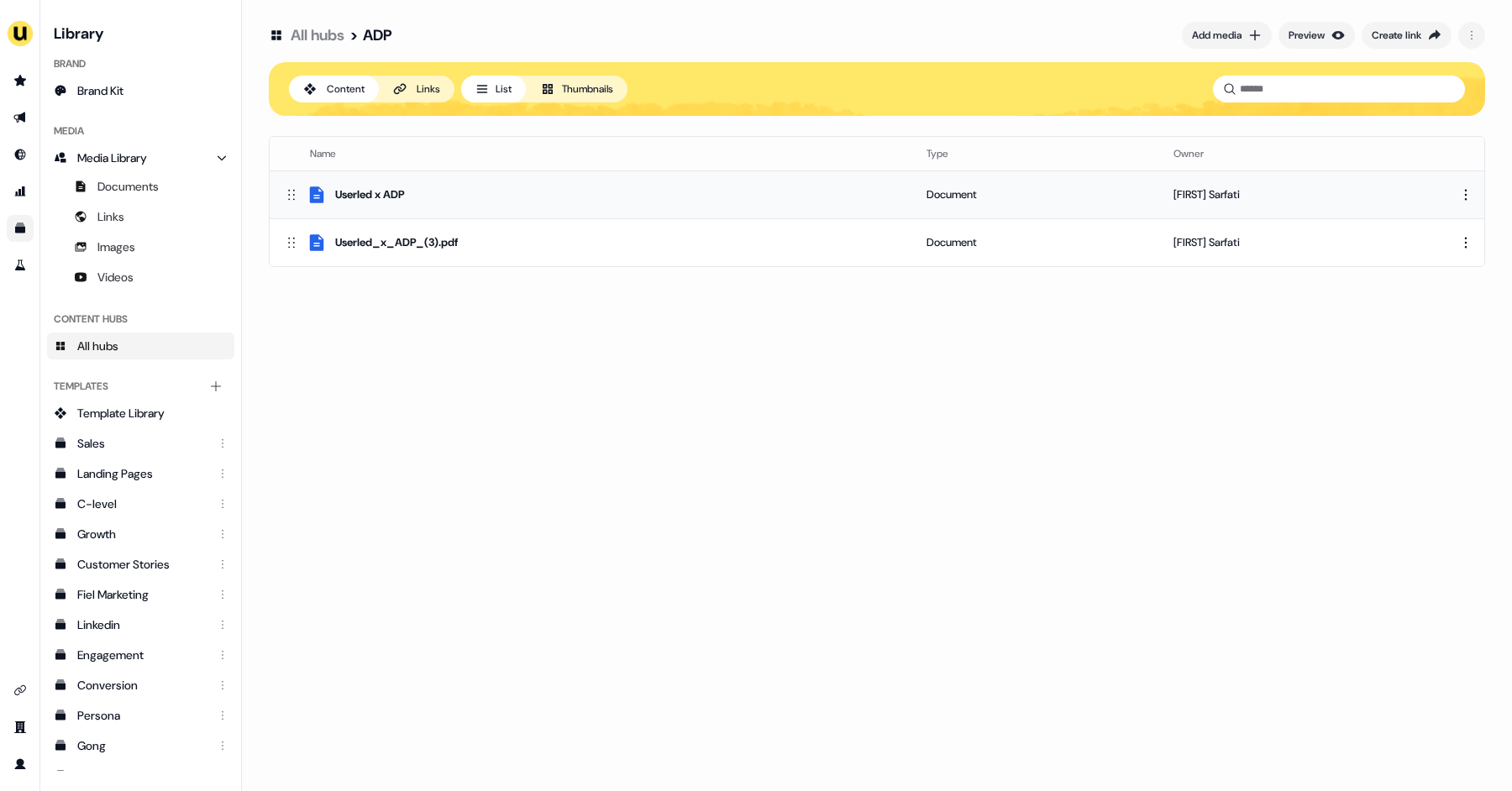 click on "For the best experience switch devices to a bigger screen. Go to Userled.io Library Brand Brand Kit Media Media Library Documents Links Images Videos Content Hubs All hubs Templates   Add collection Template Library Sales Landing Pages C-level Growth Customer Stories Fiel Marketing Linkedin Engagement Conversion Persona Gong Videos Francais Customer Success Sales Templates  ROI Templates Competitor Comparisons Outreach Templates Proposal Templates Capability Templates C-Suite Value Templates CS samples All hubs > ADP Add media Preview Create link Content Links List Thumbnails Name Type Owner Userled x ADP Document [FIRST]   Sarfati Userled_x_ADP_(3).pdf Document [FIRST]   Sarfati
To pick up a draggable item, press the space bar.
While dragging, use the arrow keys to move the item.
Press space again to drop the item in its new position, or press escape to cancel." at bounding box center (756, 396) 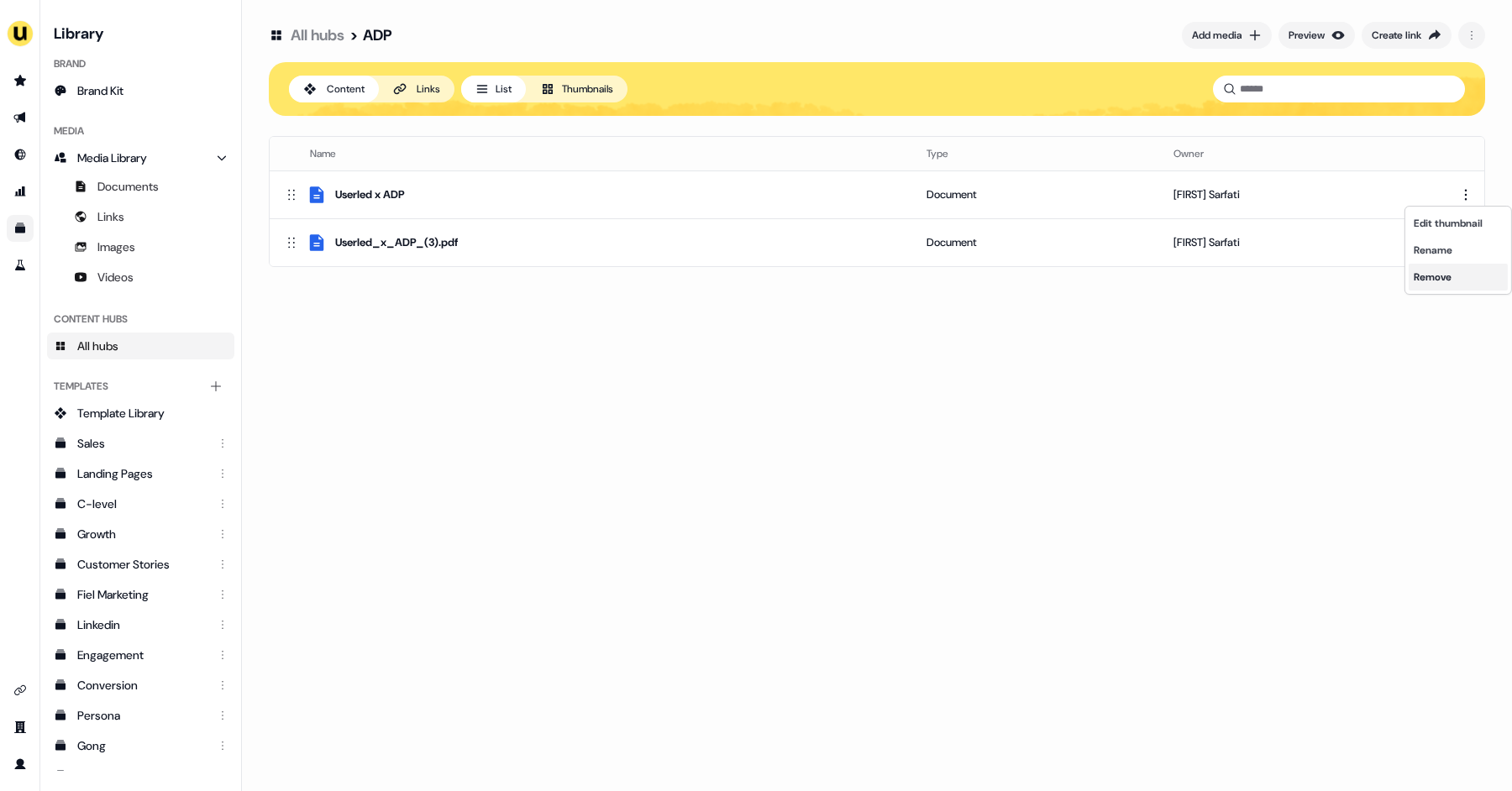 click on "Remove" at bounding box center [1458, 277] 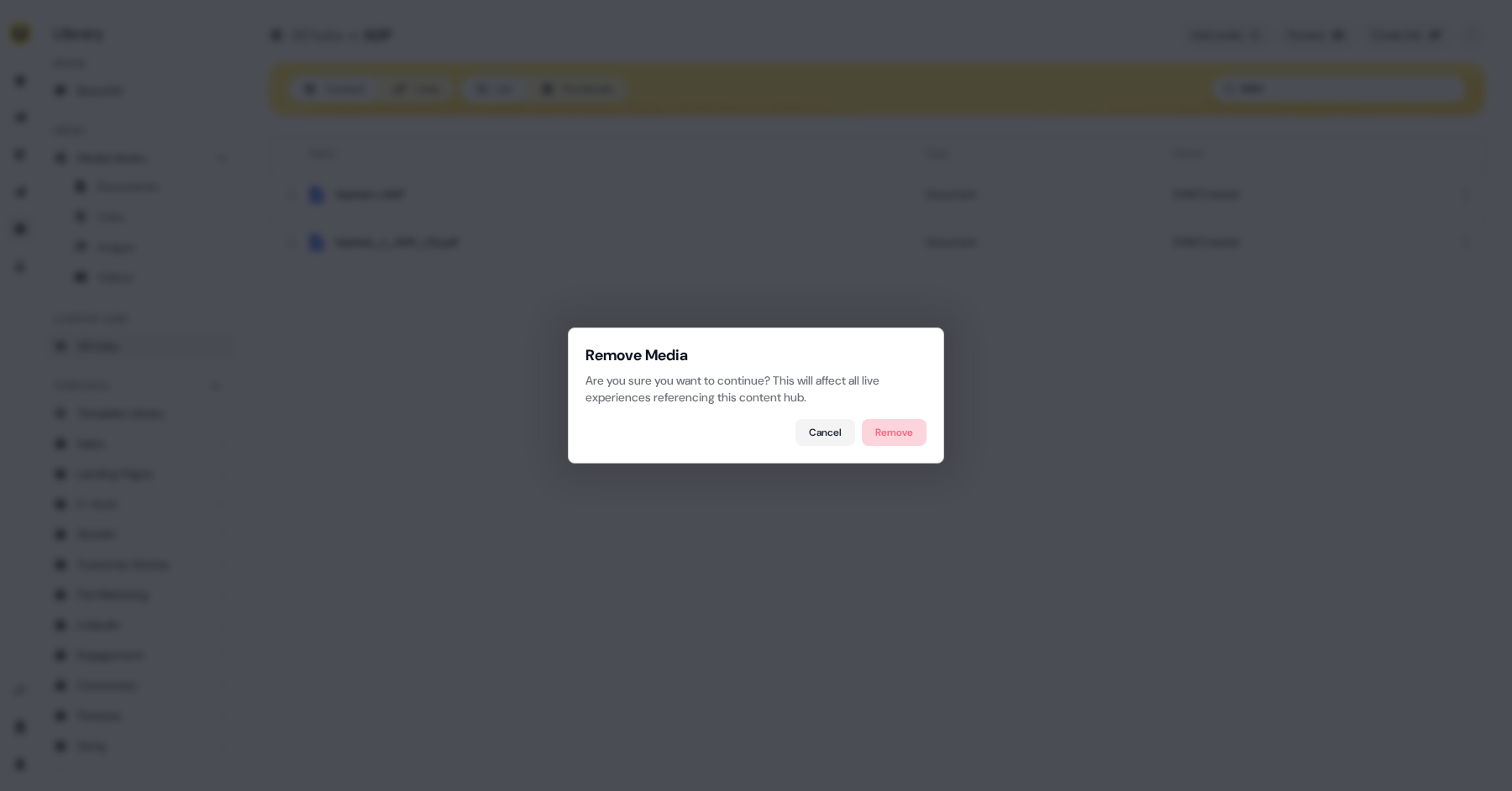 click on "Remove" at bounding box center (894, 432) 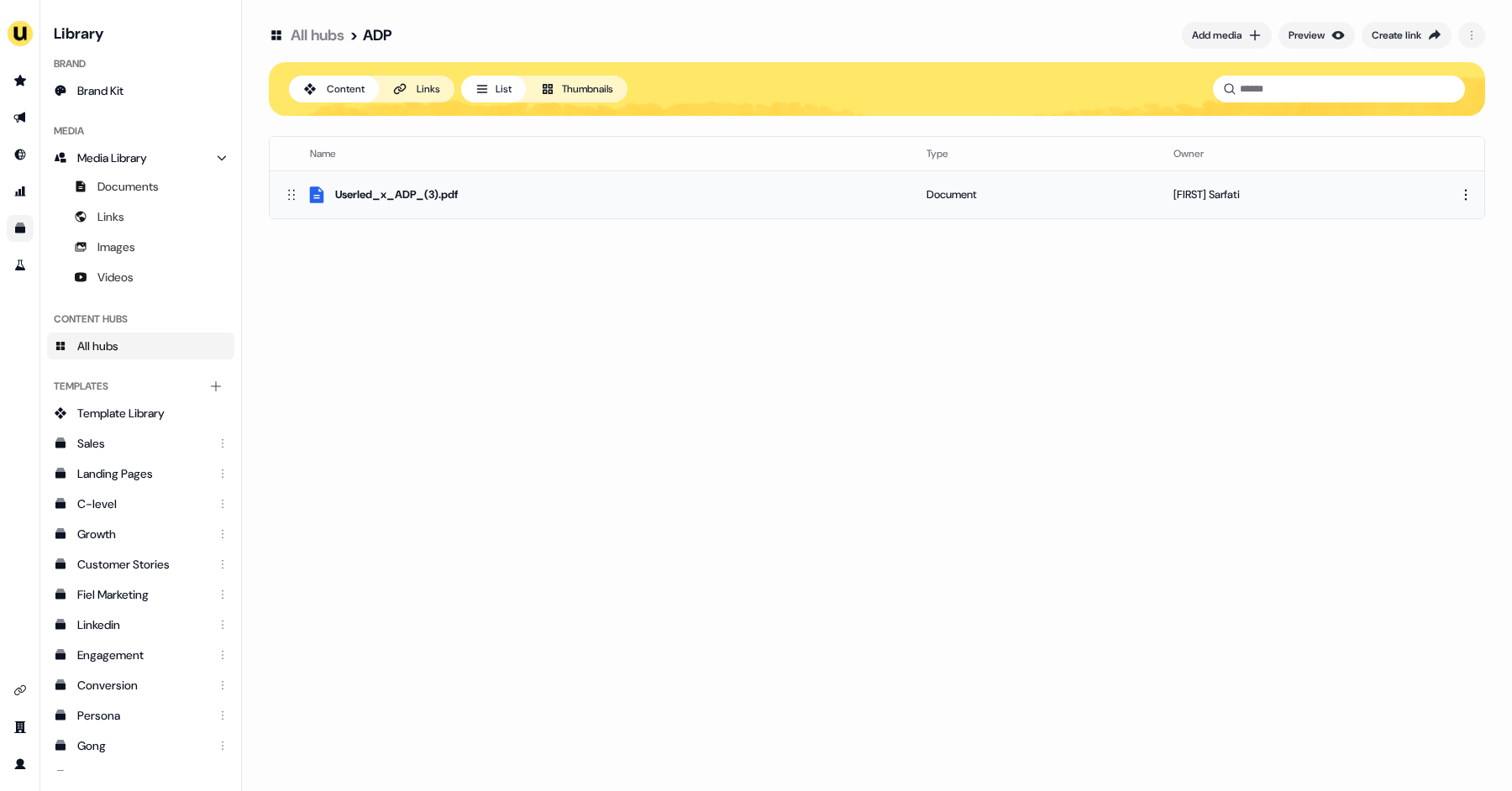 click on "Userled_x_ADP_(3).pdf" at bounding box center [591, 195] 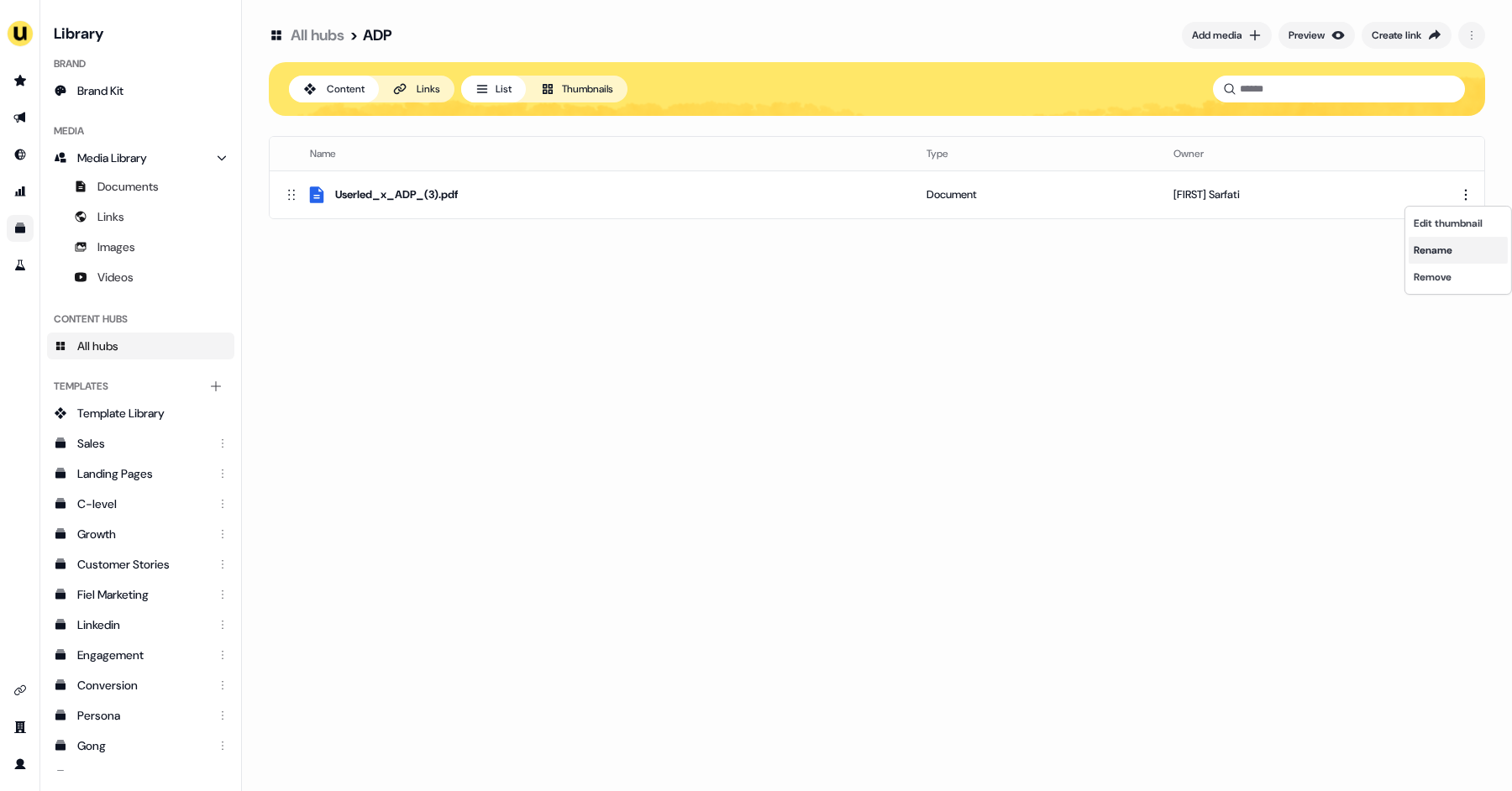 click on "Rename" at bounding box center (1458, 250) 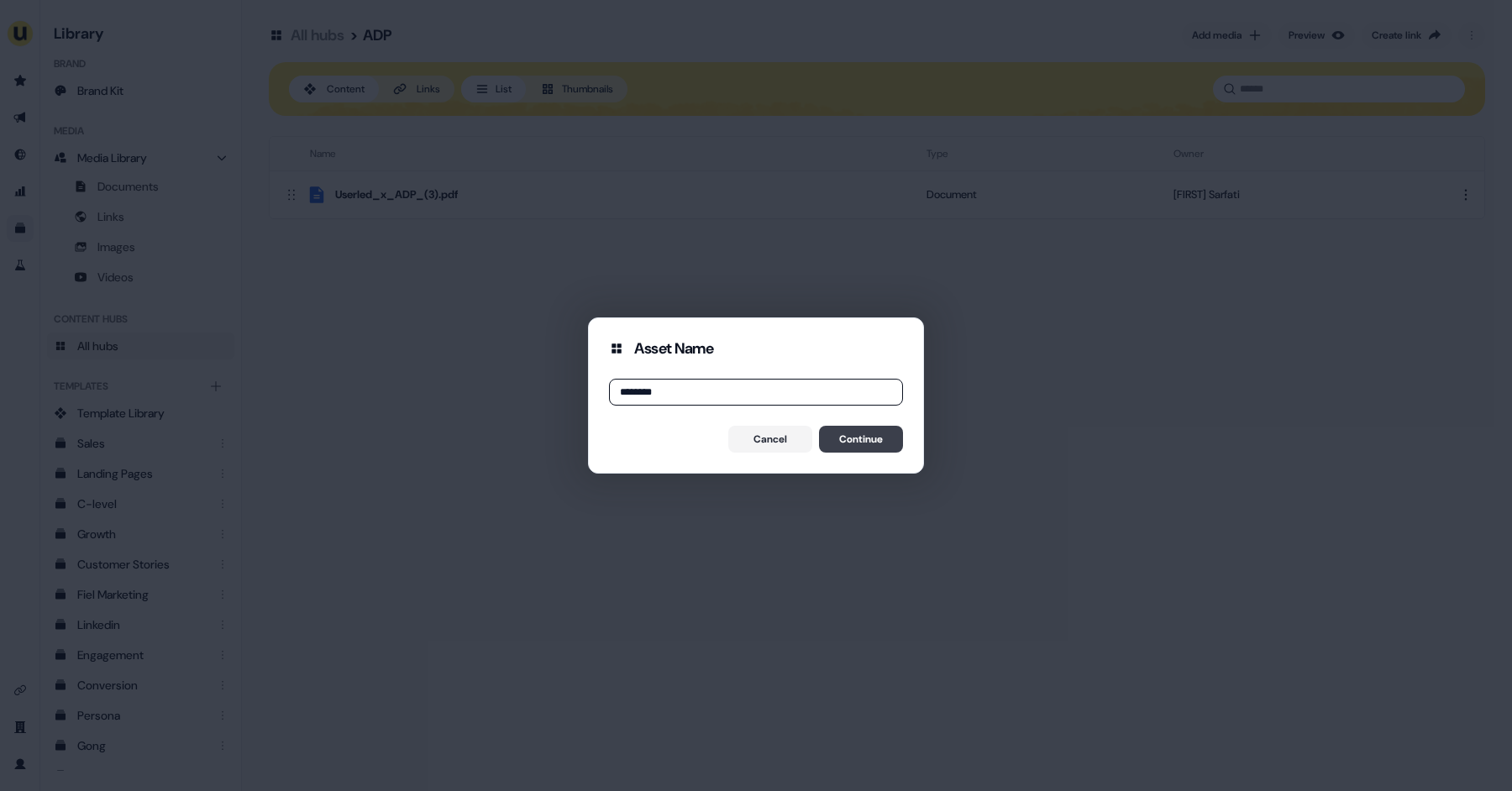 type on "*******" 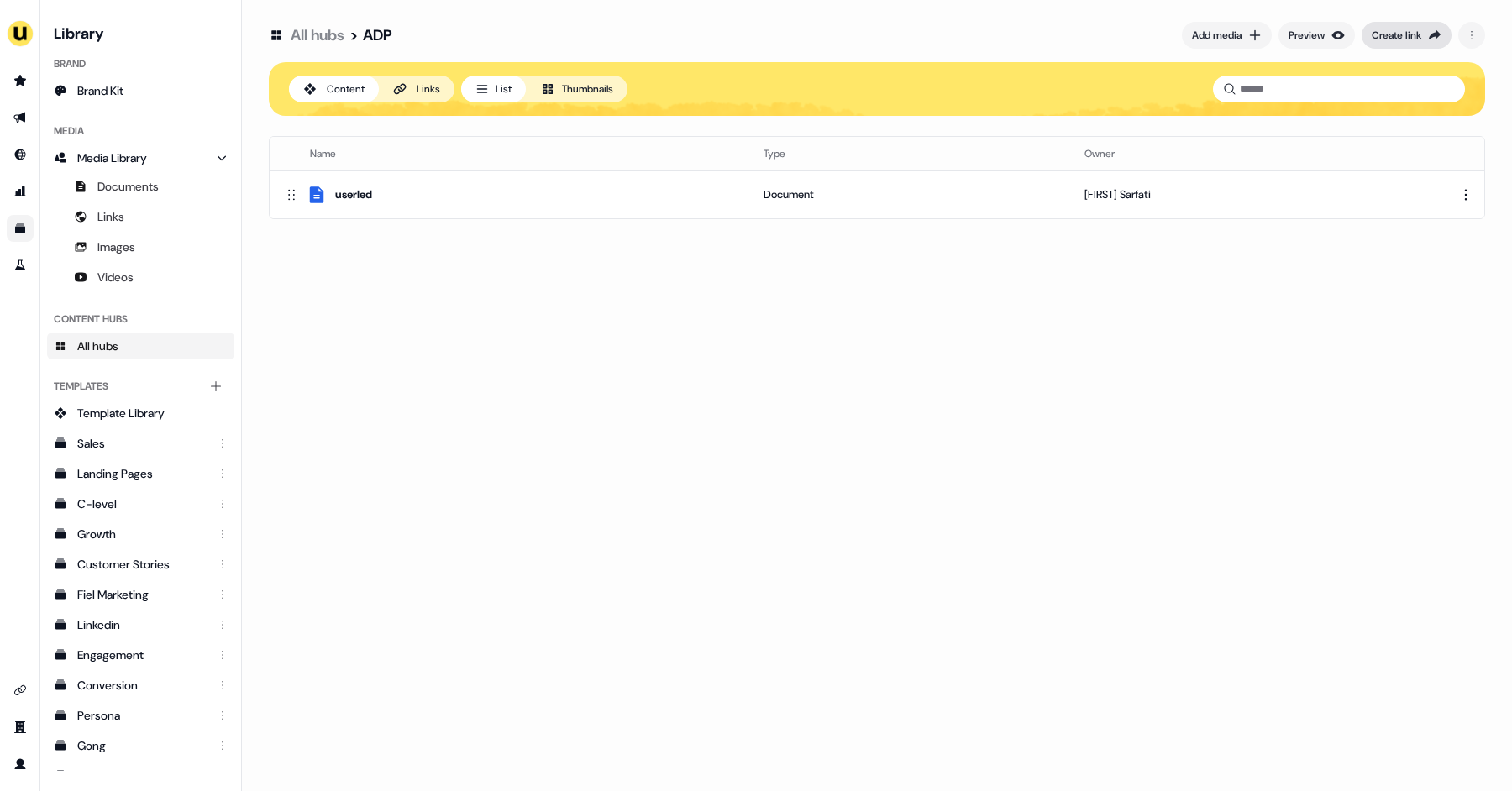 click on "Create link" at bounding box center [1406, 35] 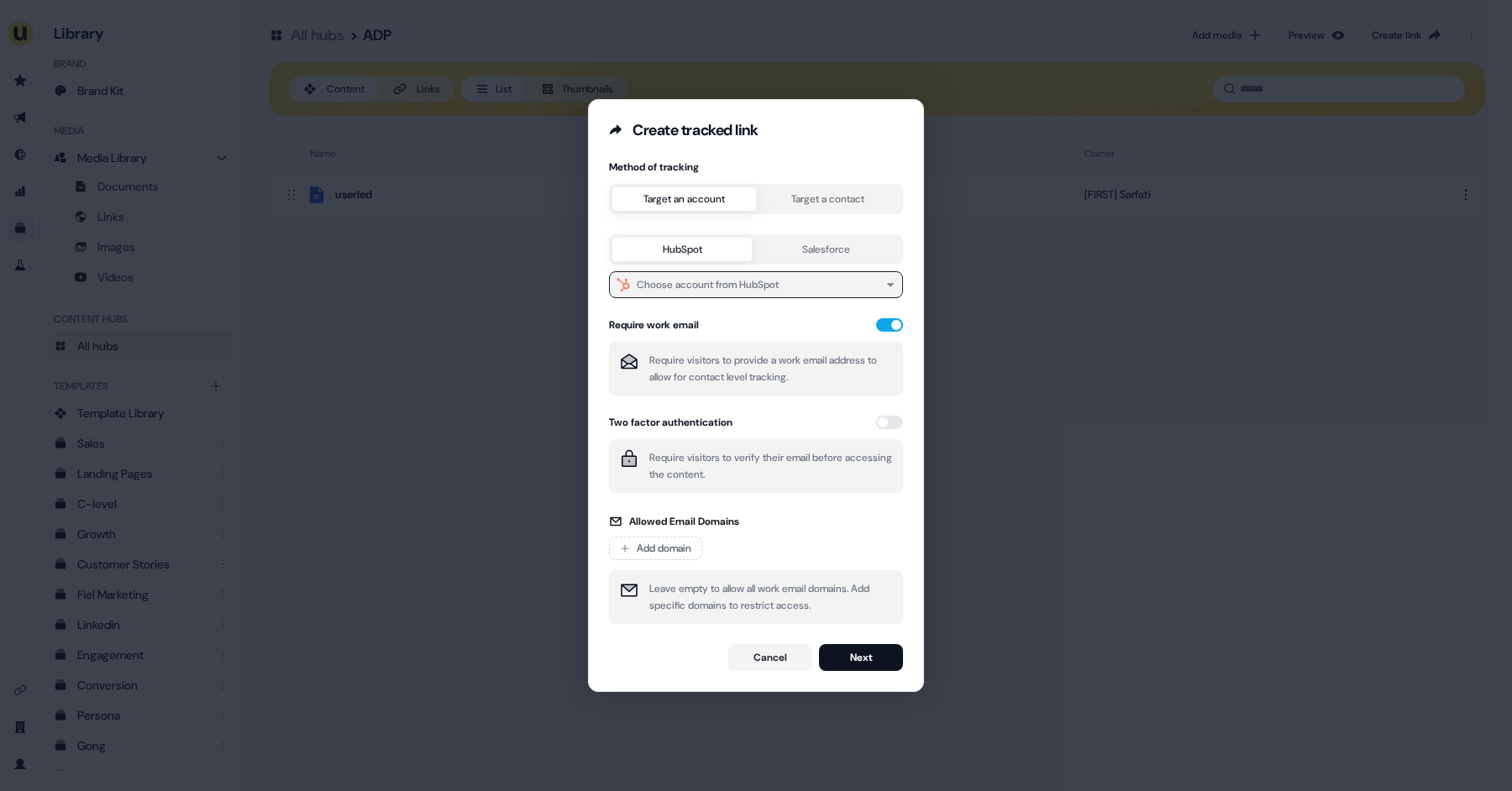 click on "Choose account from HubSpot" at bounding box center [756, 285] 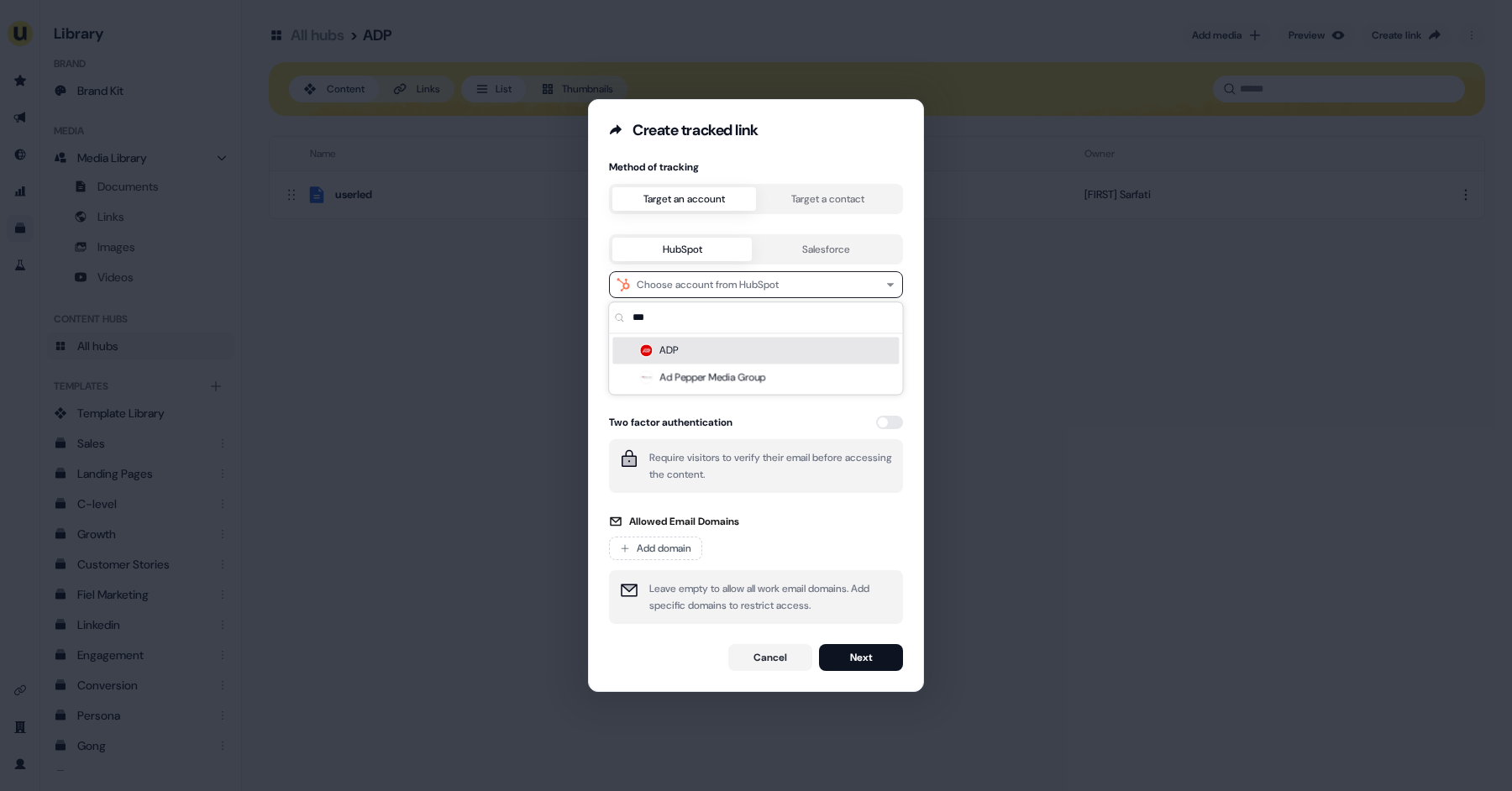 type on "***" 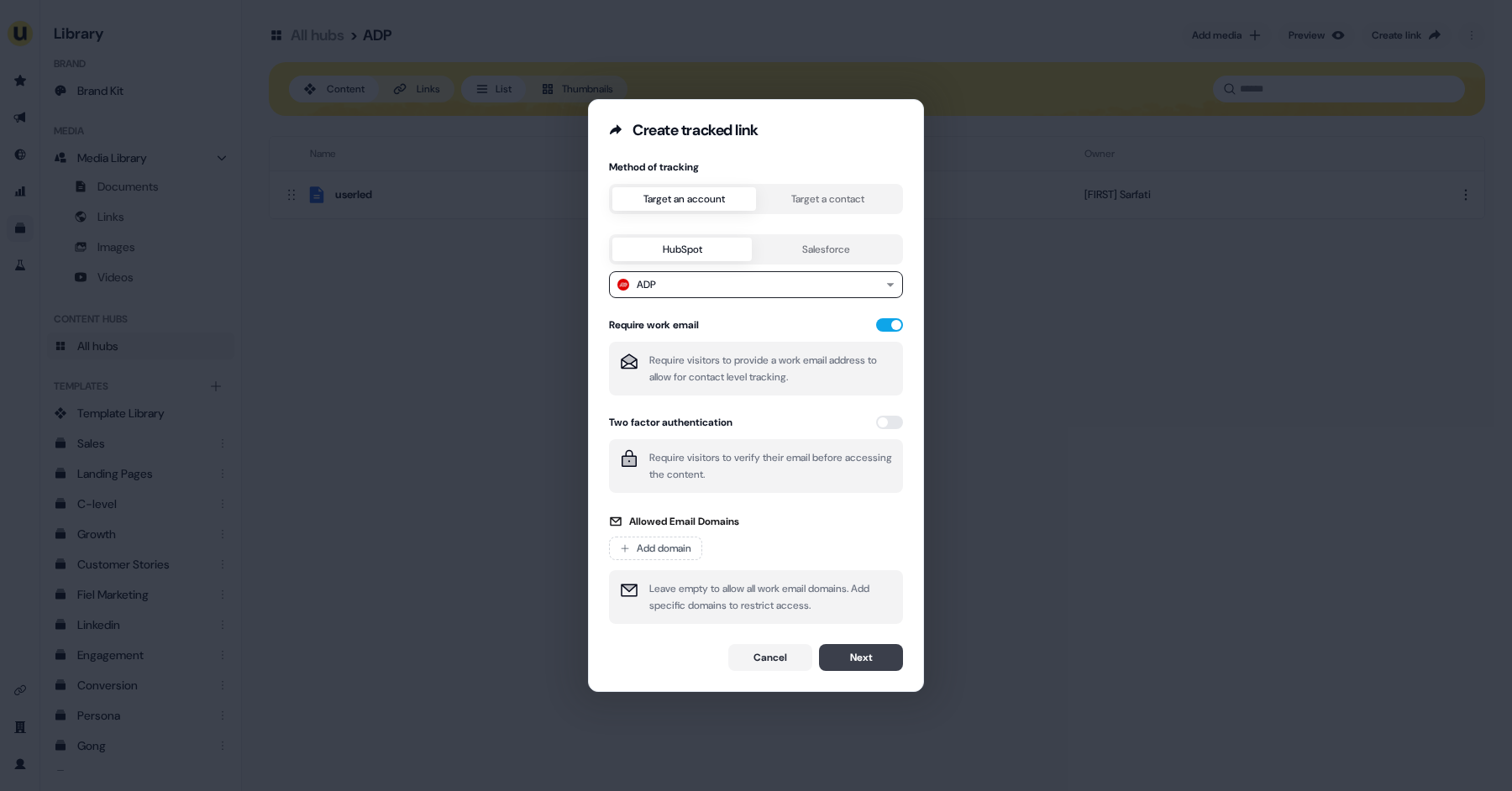 click on "Next" at bounding box center (861, 657) 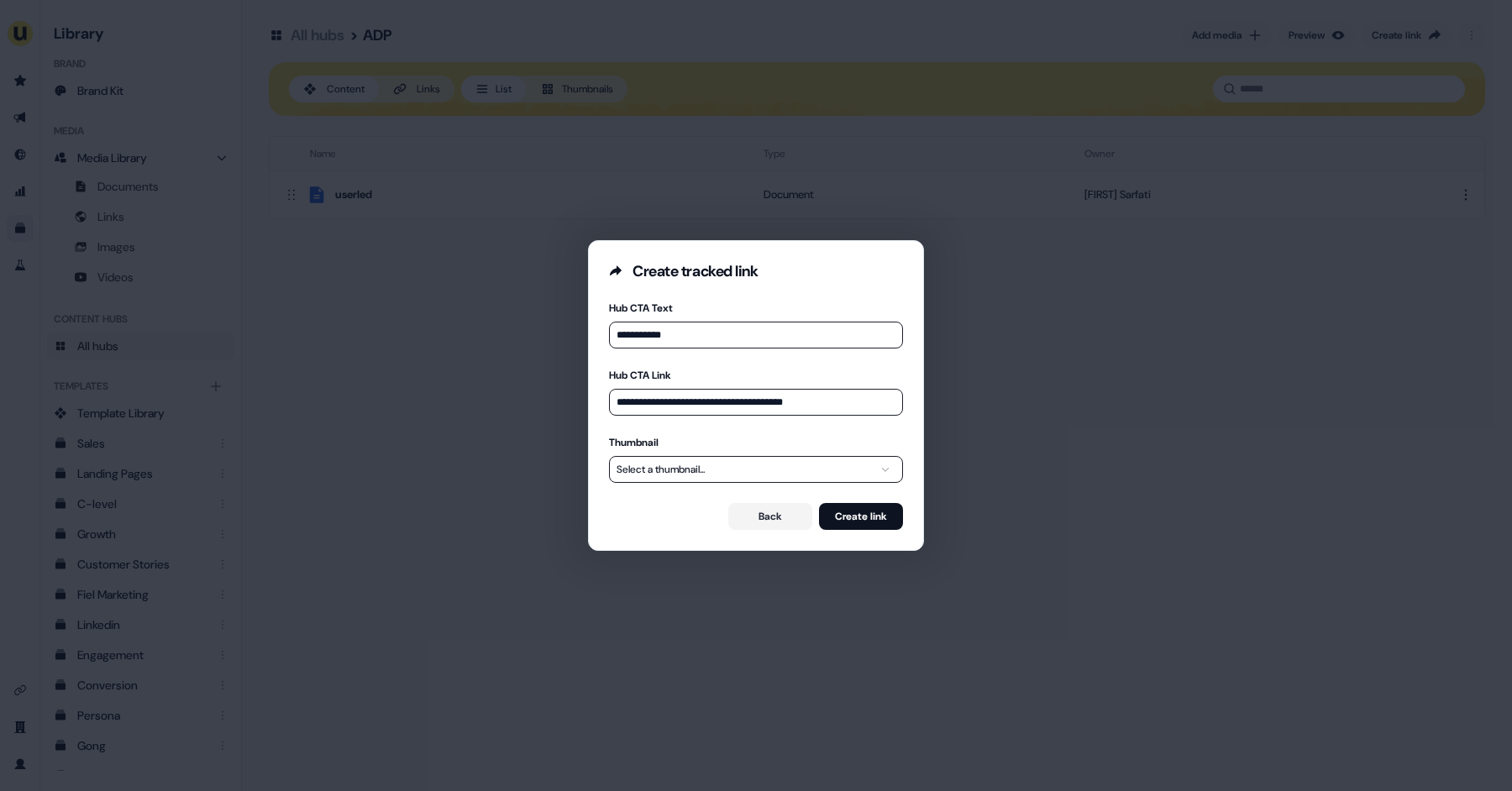 click on "**********" at bounding box center [756, 396] 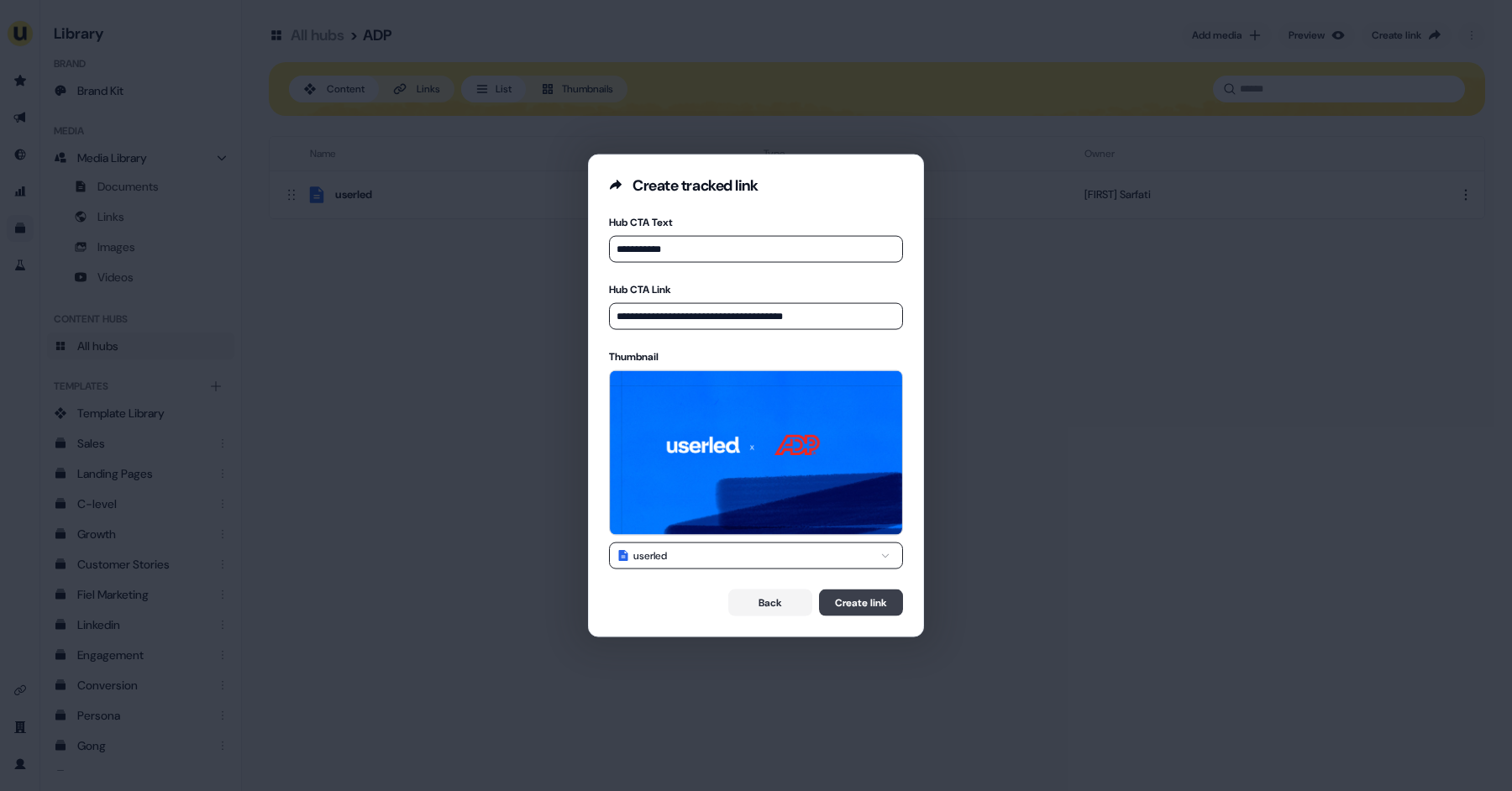 click on "Create link" at bounding box center [861, 602] 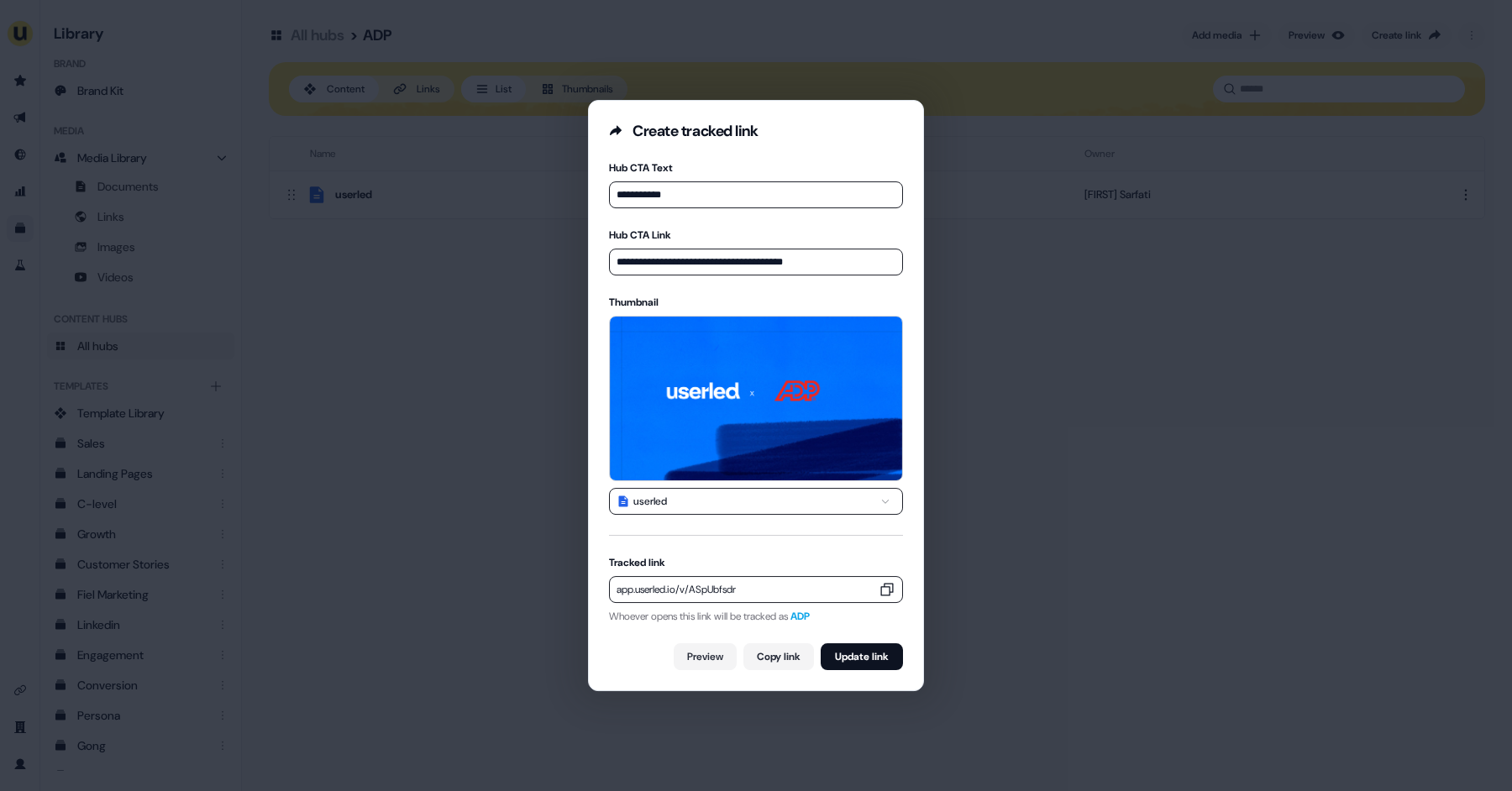 click 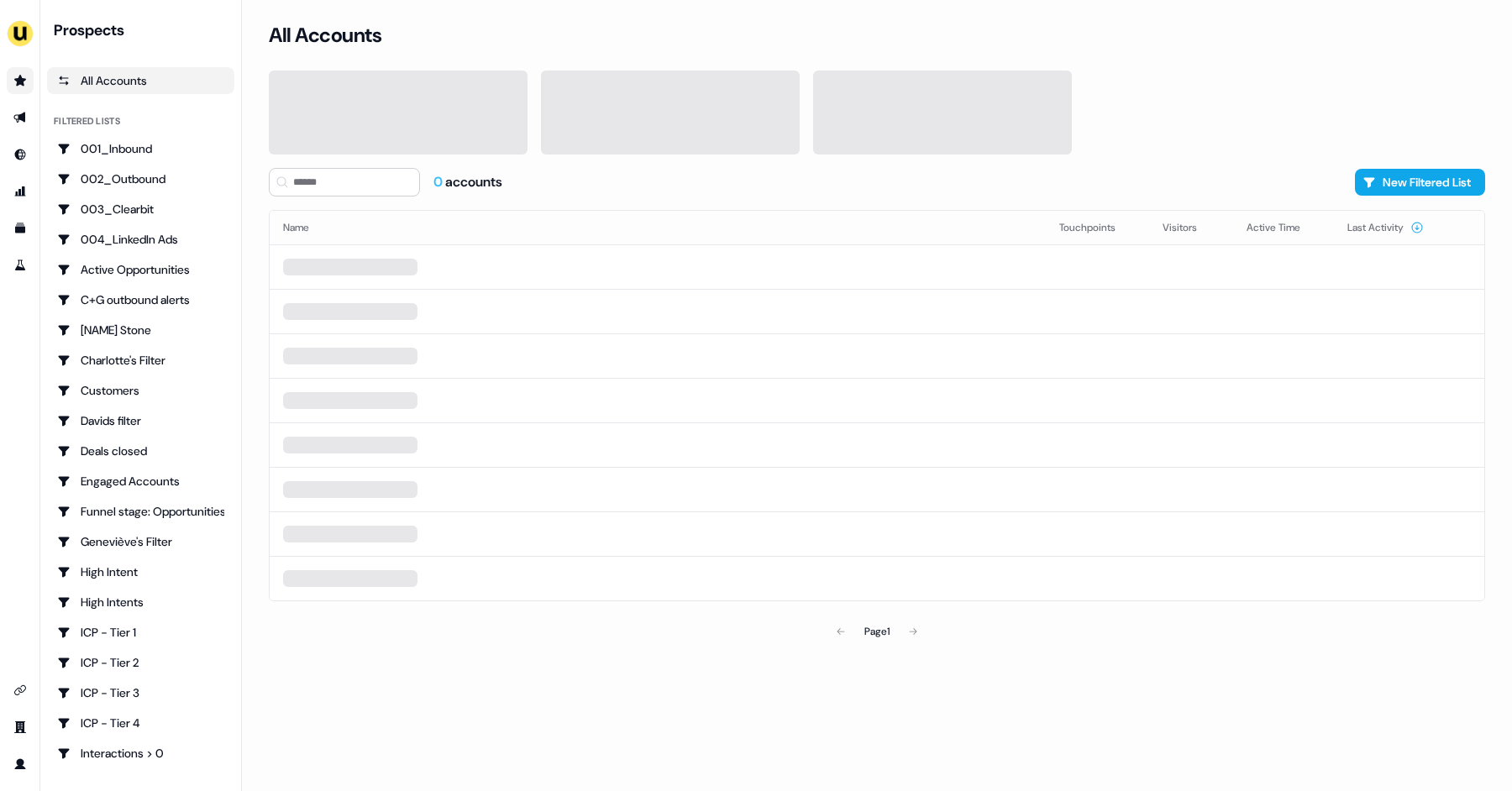 scroll, scrollTop: 0, scrollLeft: 0, axis: both 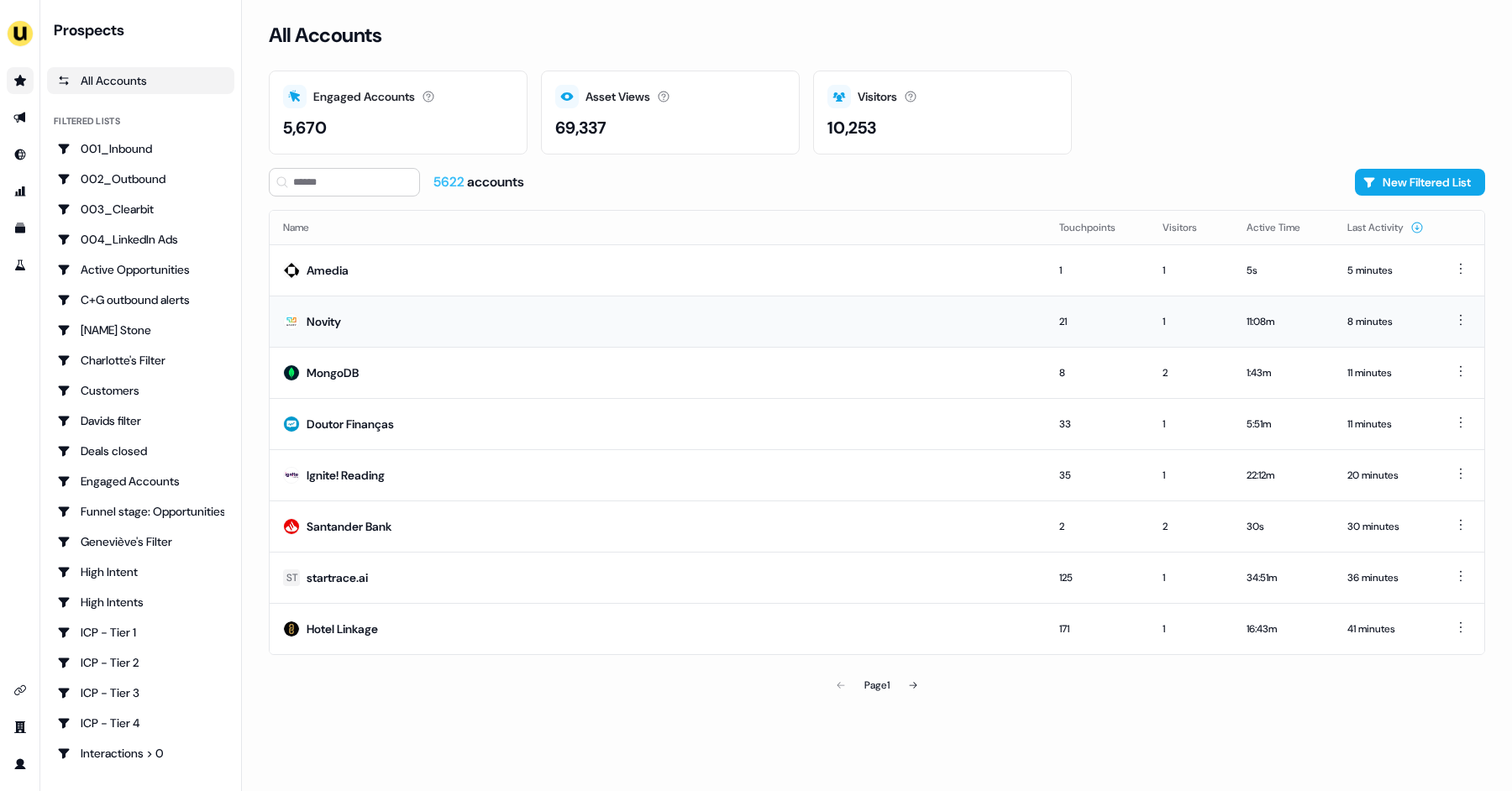 click on "Novity" at bounding box center (658, 321) 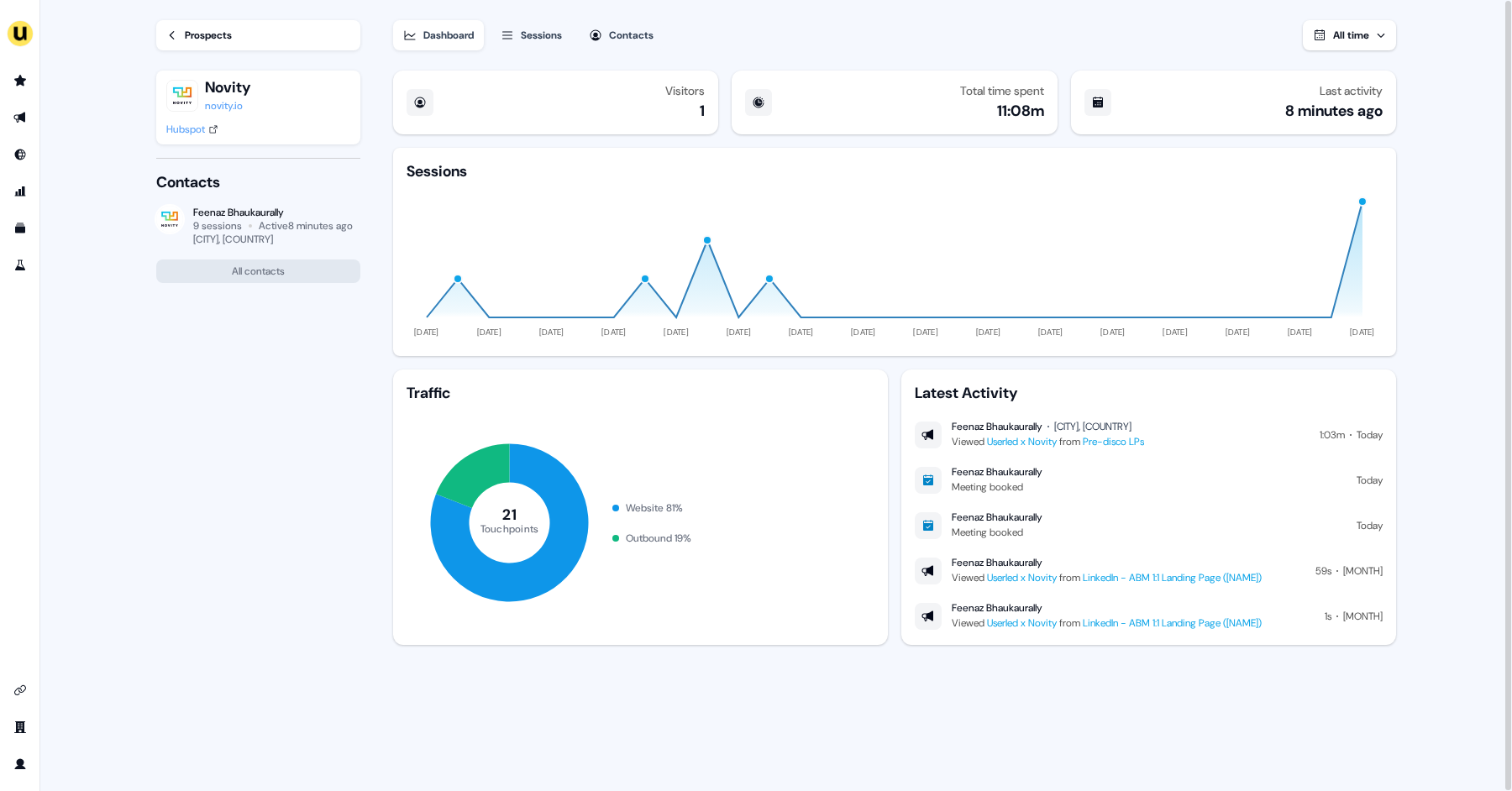 click on "LinkedIn - ABM 1:1 Landing Page (Vincent)" at bounding box center (1172, 578) 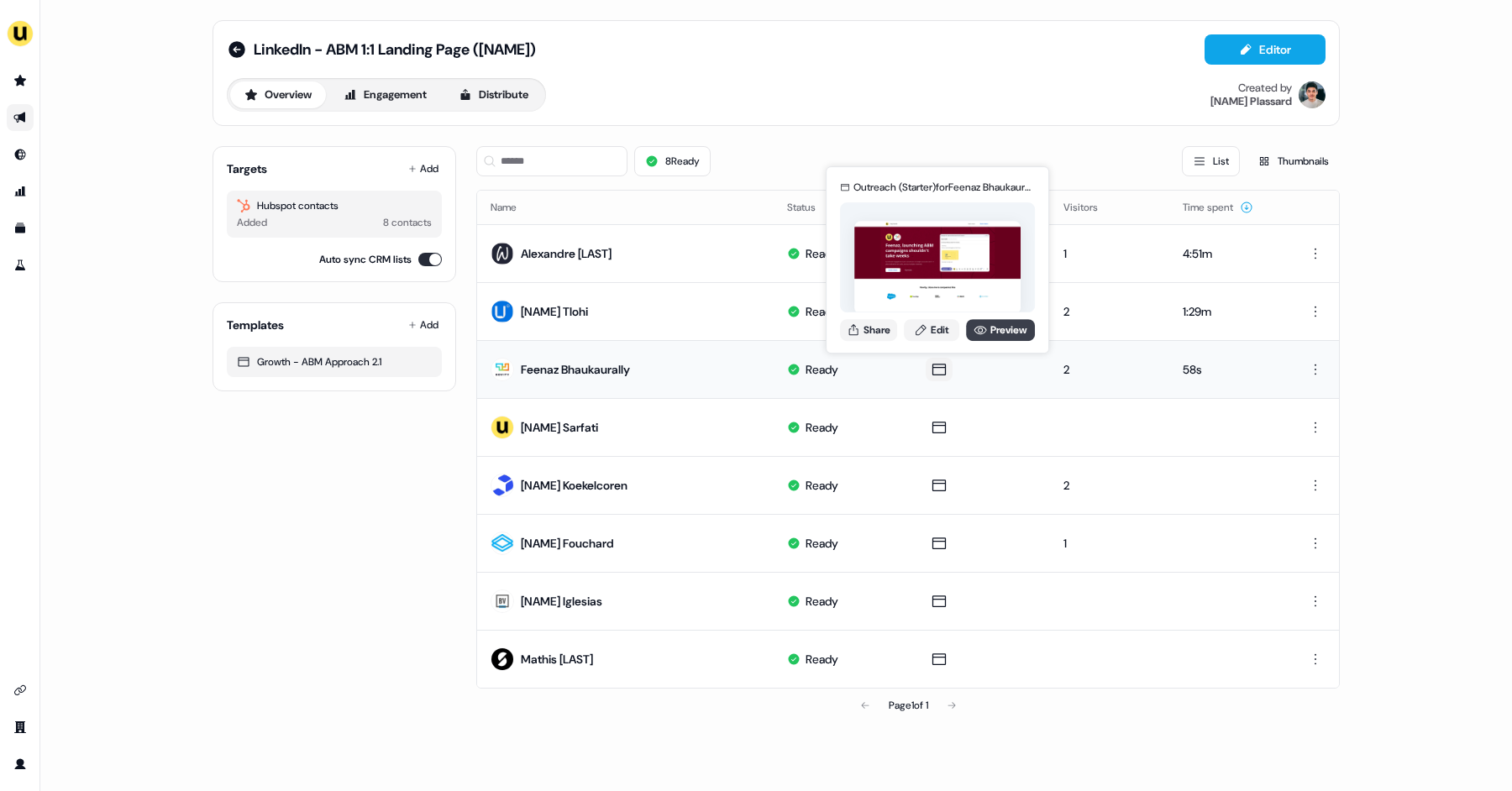 click on "Preview" at bounding box center [1000, 330] 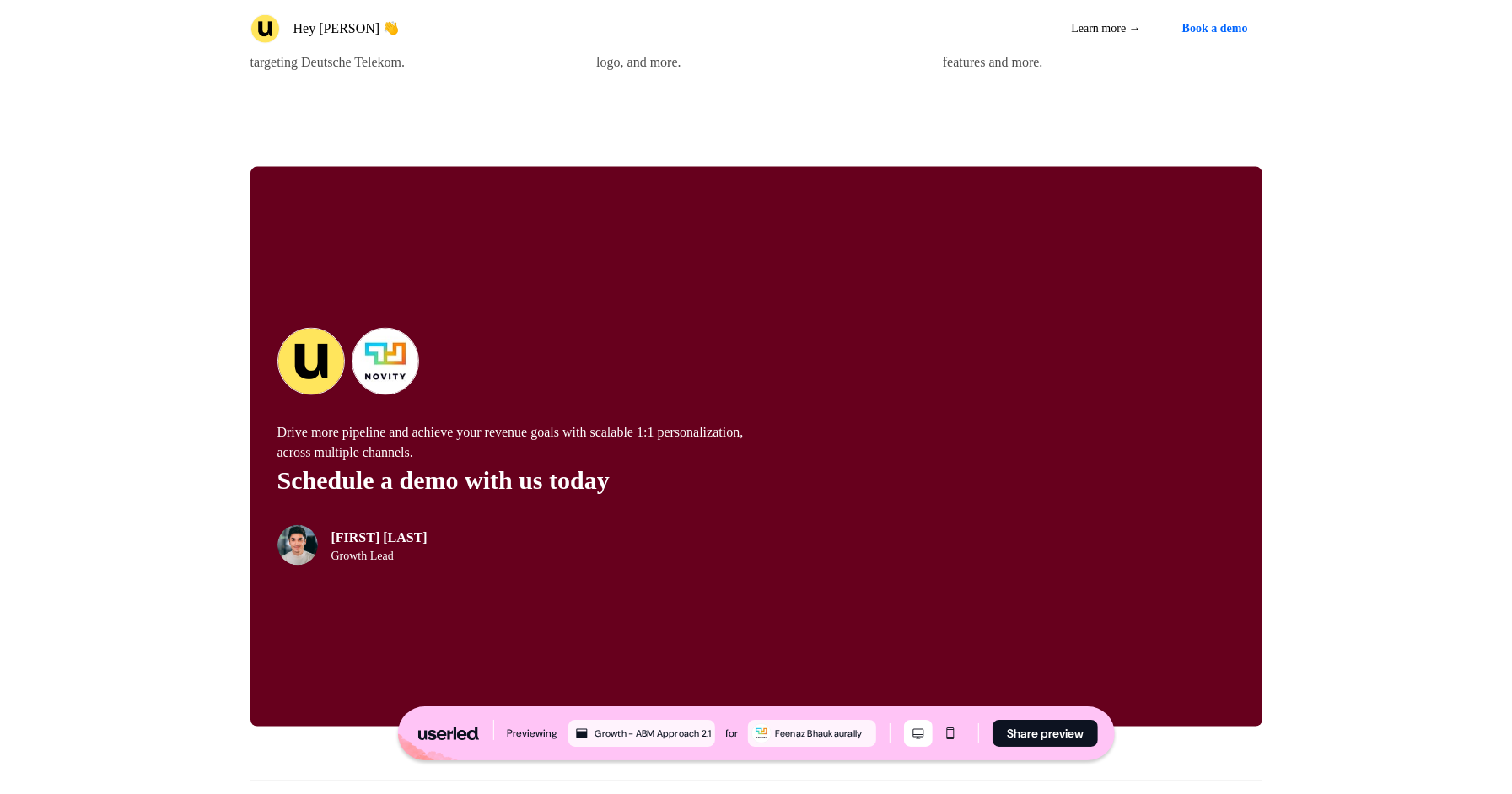 scroll, scrollTop: 4574, scrollLeft: 0, axis: vertical 